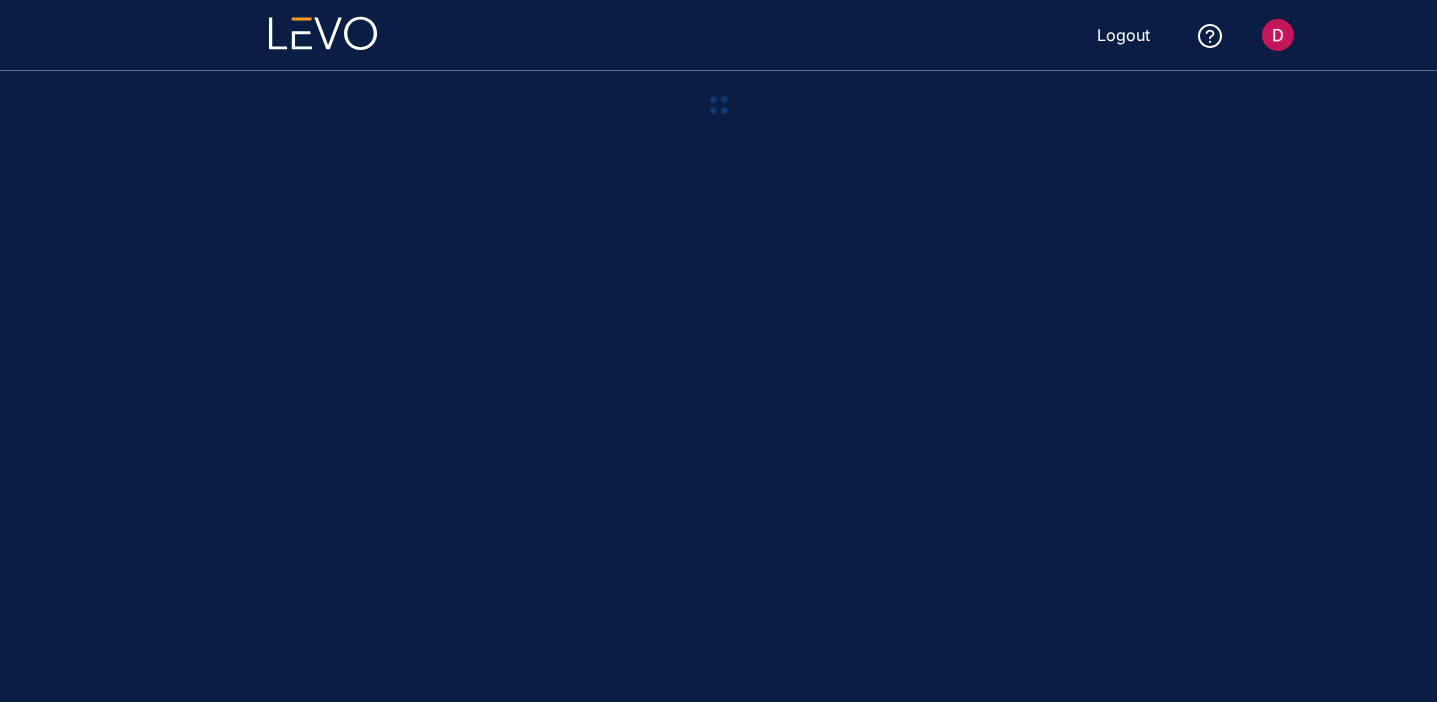 scroll, scrollTop: 0, scrollLeft: 0, axis: both 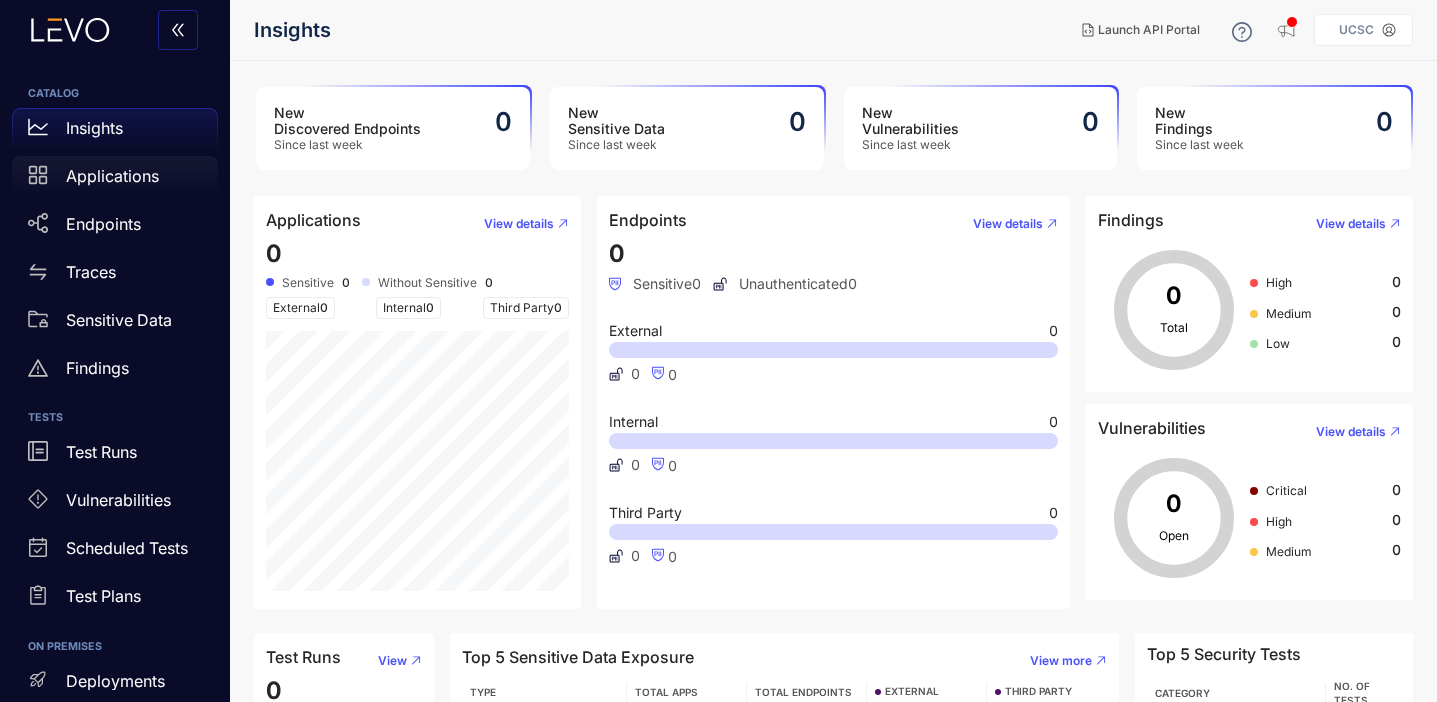 click on "Applications" at bounding box center (112, 176) 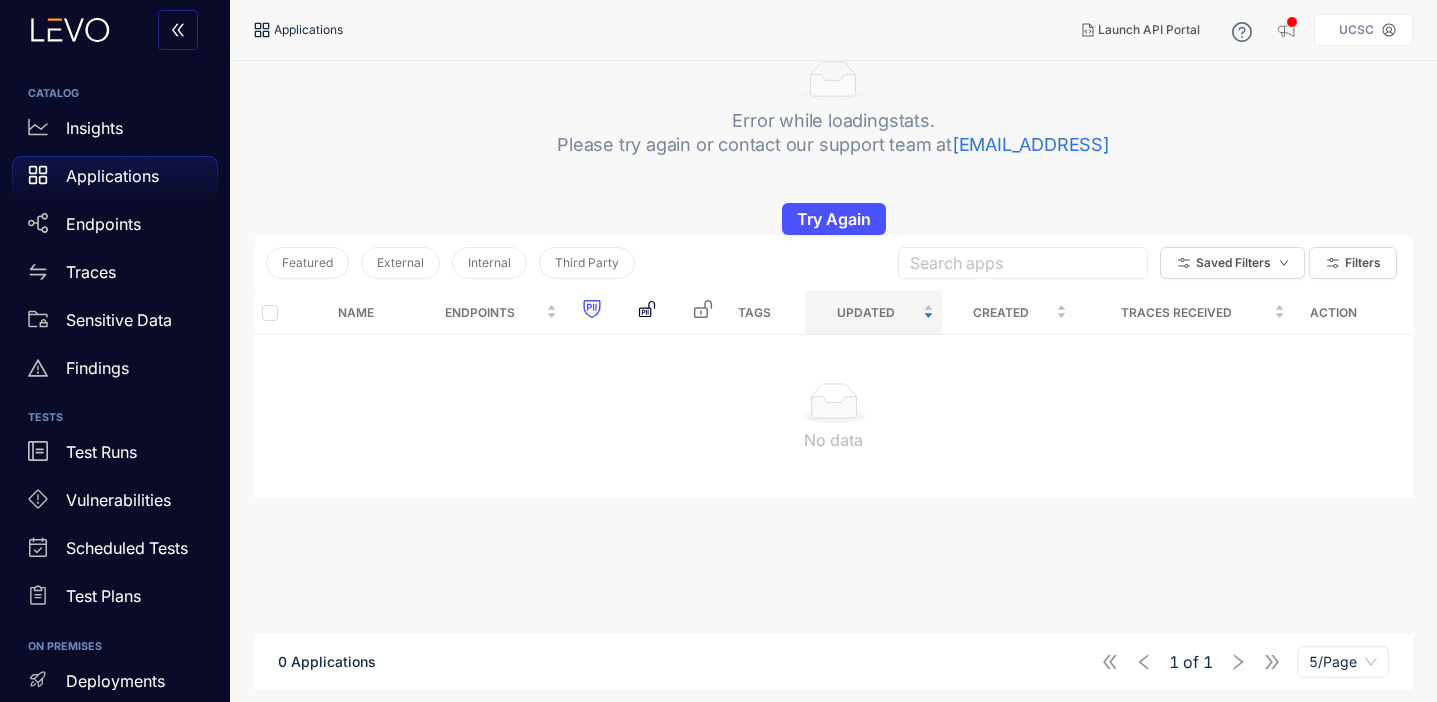 scroll, scrollTop: 0, scrollLeft: 0, axis: both 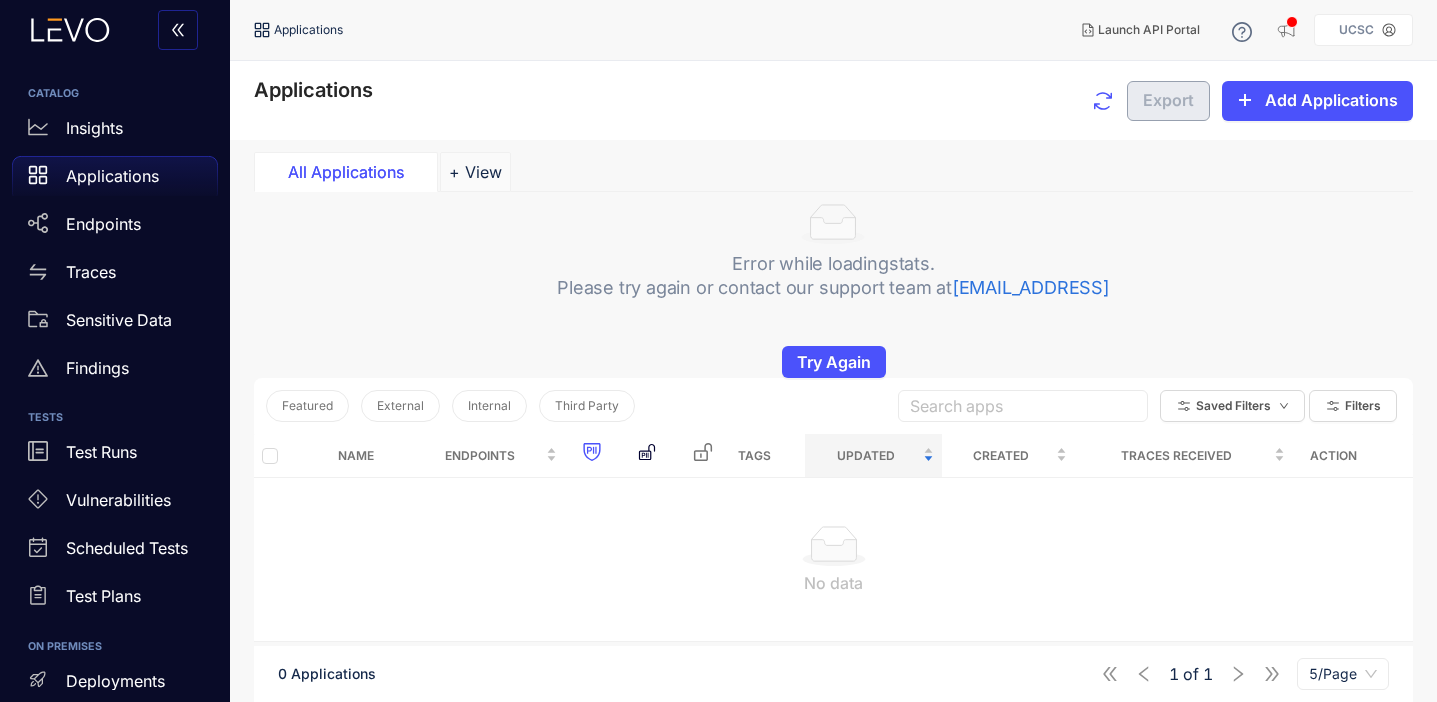 click on "Featured External Internal Third Party Search apps Saved Filters Filters" at bounding box center [833, 406] 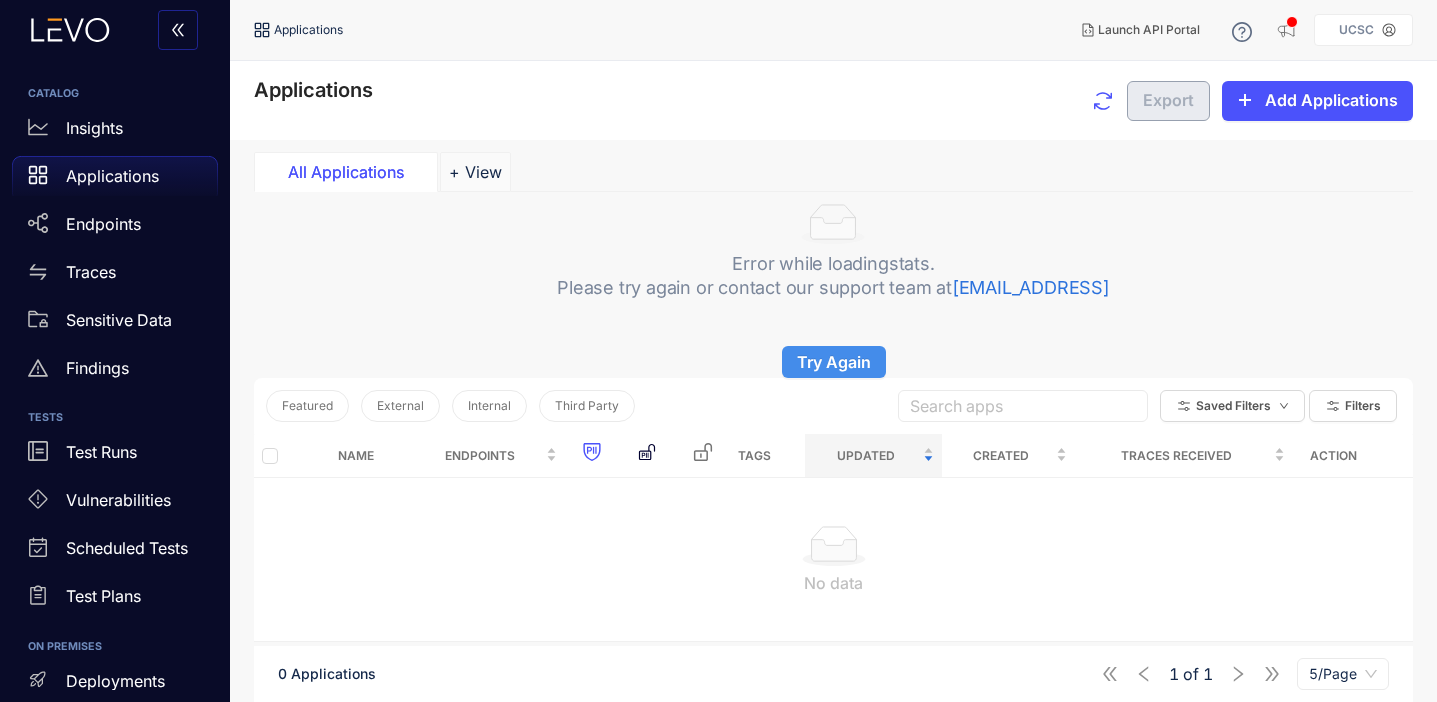 click on "Try Again" at bounding box center (834, 362) 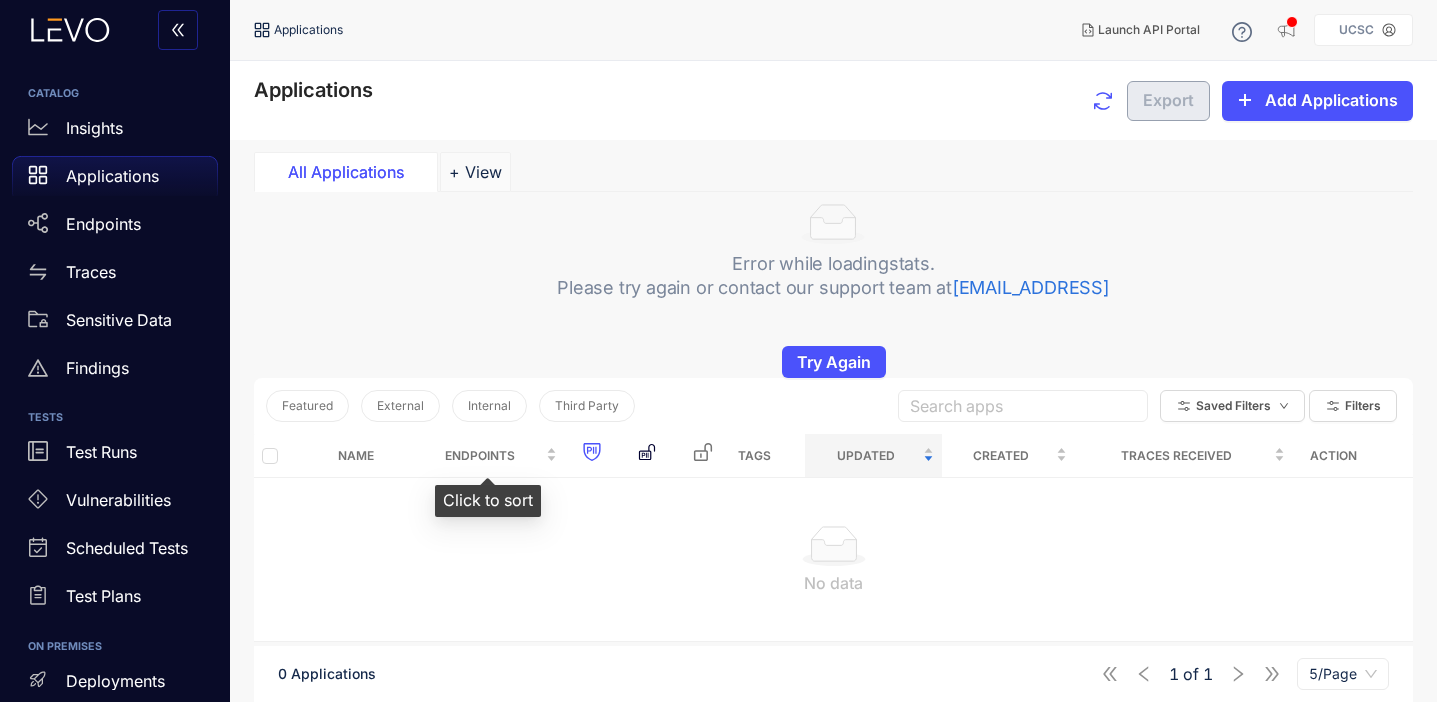 click on "External" at bounding box center (400, 406) 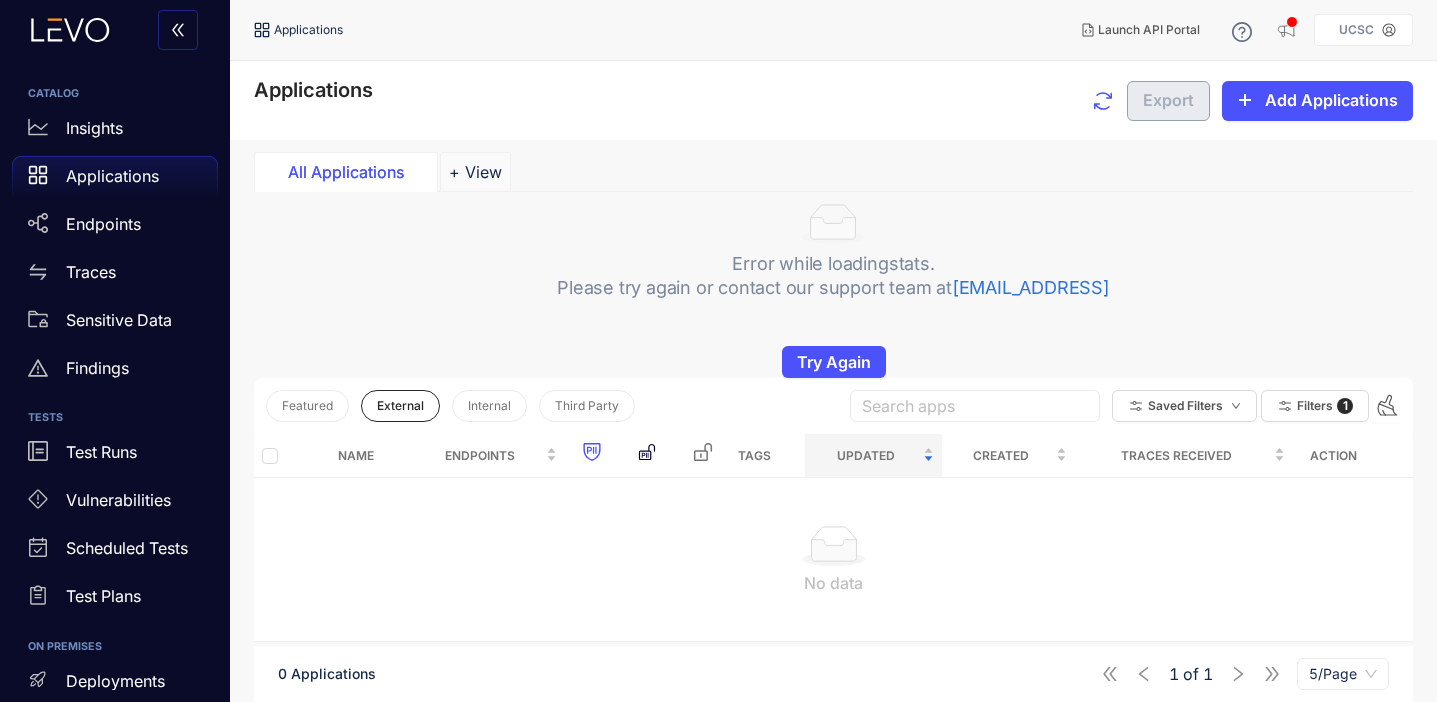 click on "Featured" at bounding box center (307, 406) 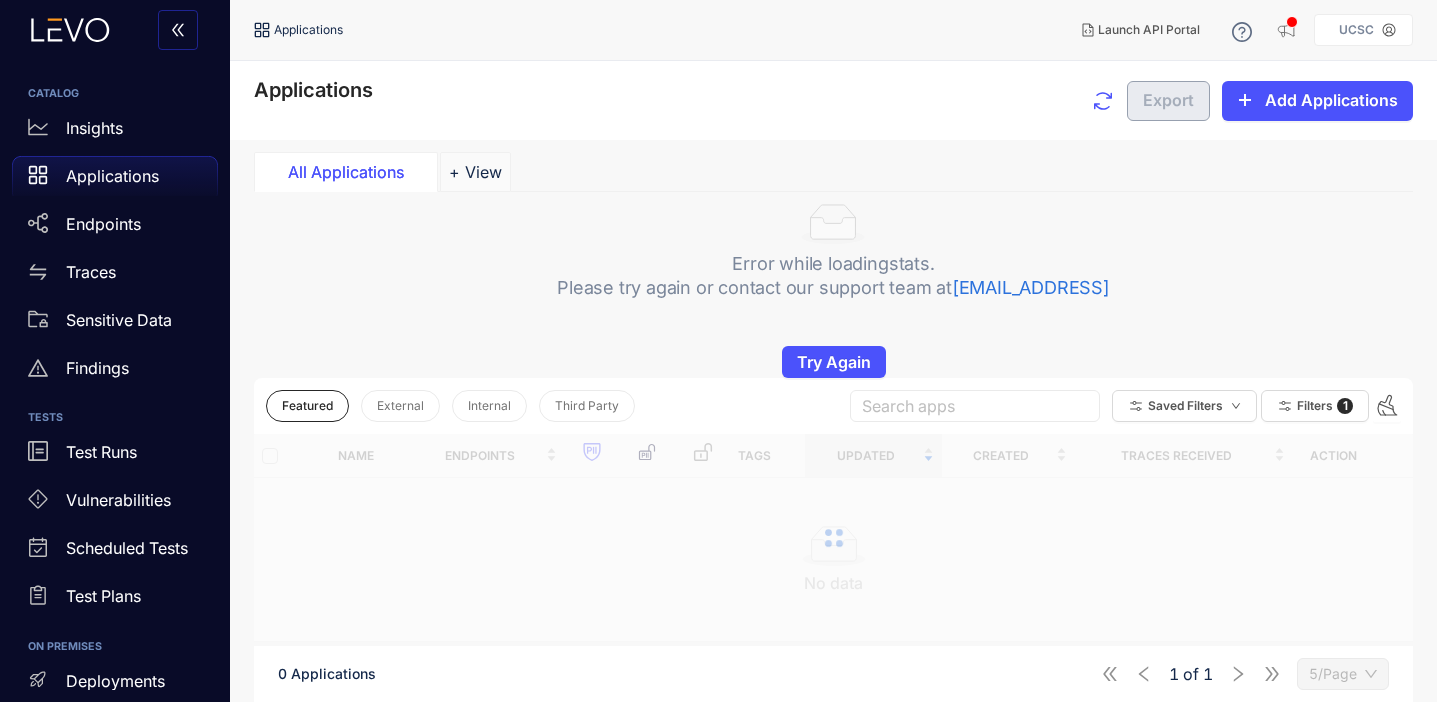 click on "Featured External Internal Third Party" at bounding box center (450, 406) 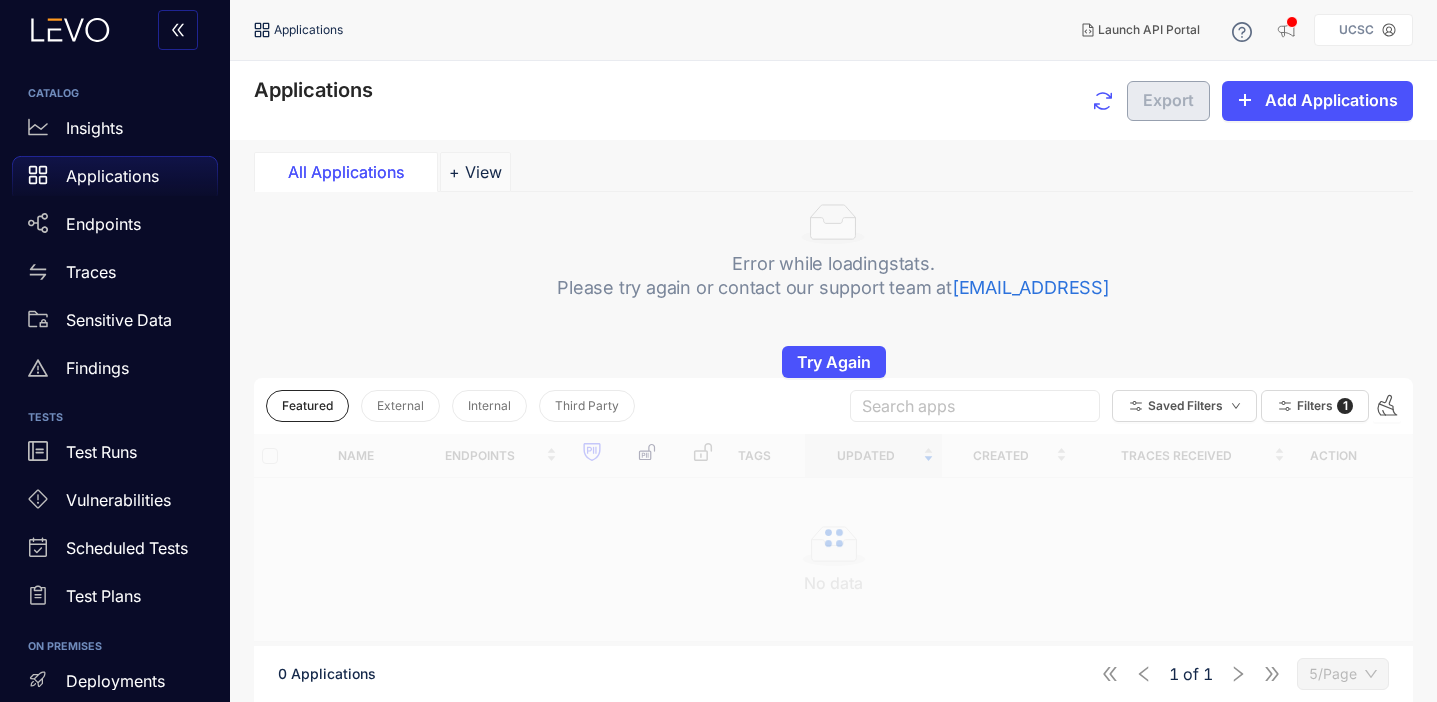 click on "Internal" at bounding box center (489, 406) 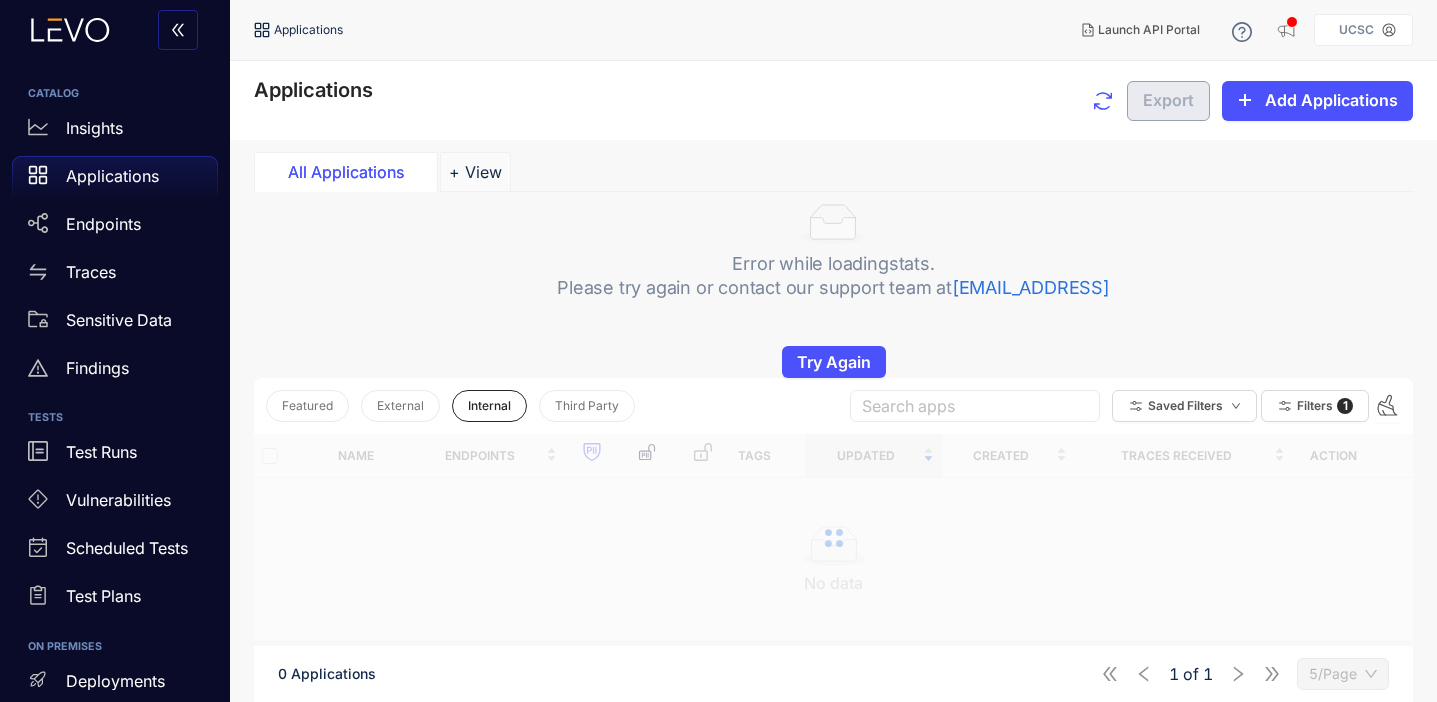 click on "Third Party" at bounding box center [587, 406] 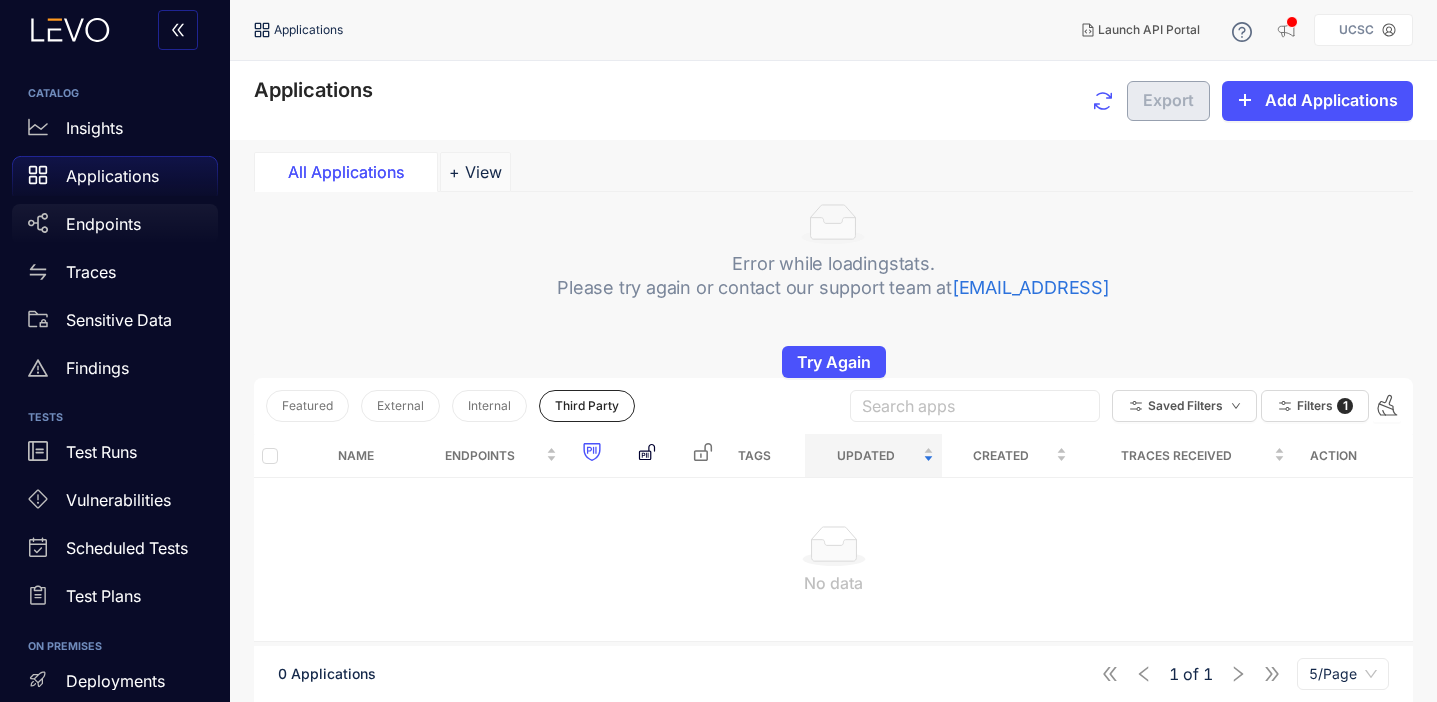 click on "Endpoints" at bounding box center [103, 224] 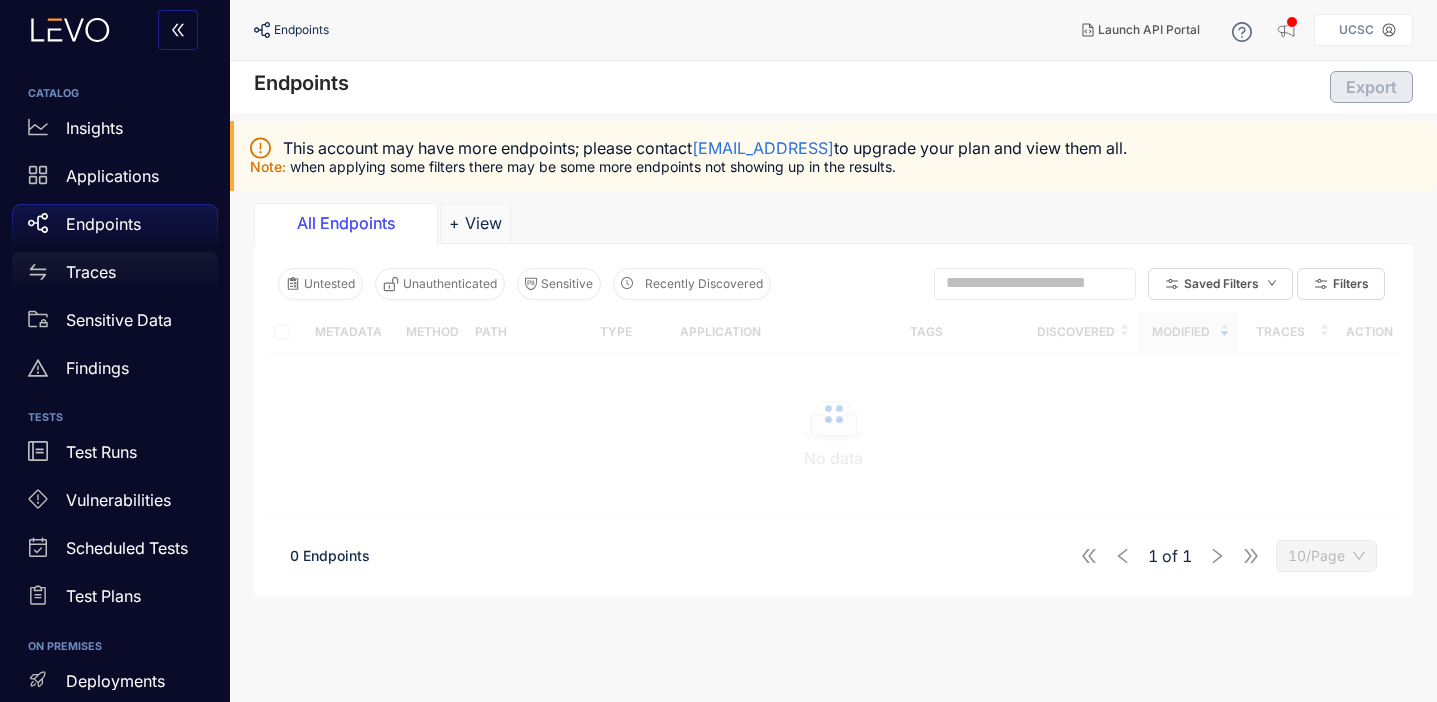 click on "Traces" at bounding box center (115, 272) 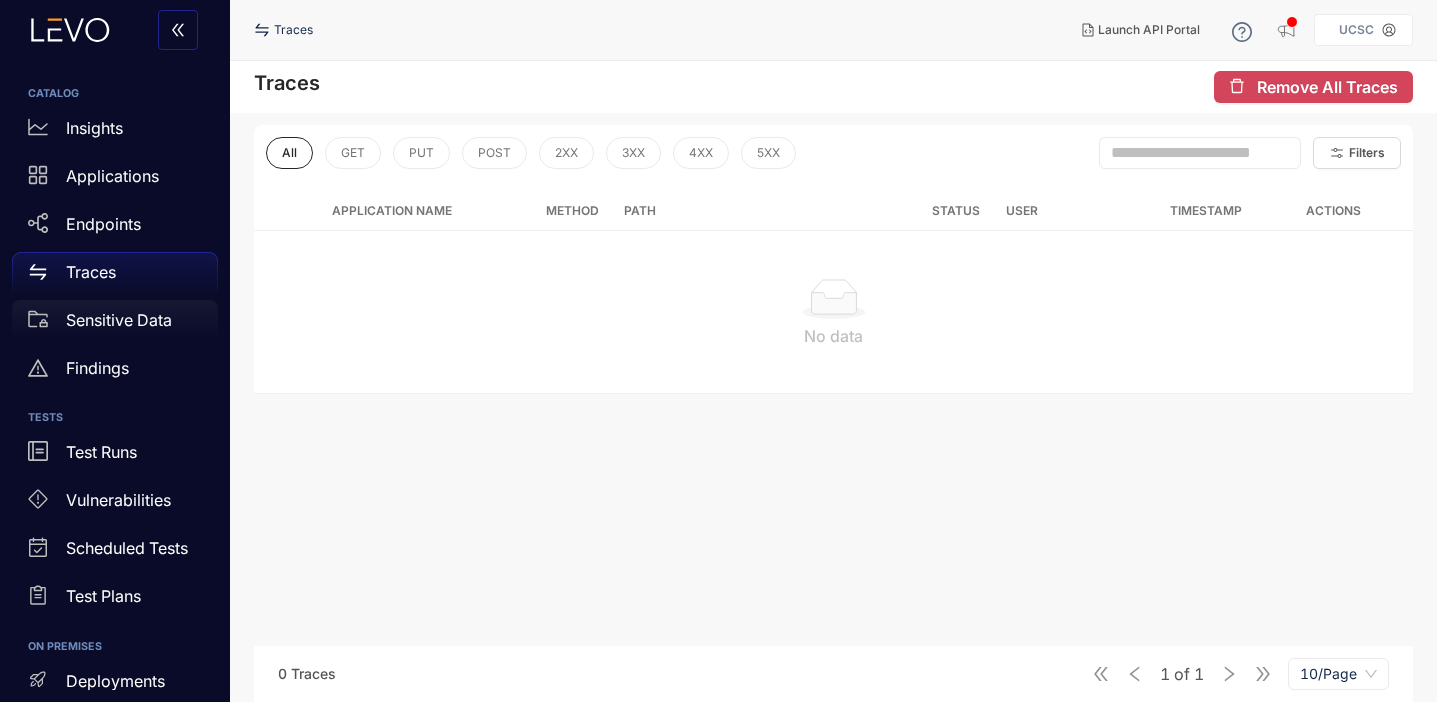 click on "Sensitive Data" at bounding box center [115, 320] 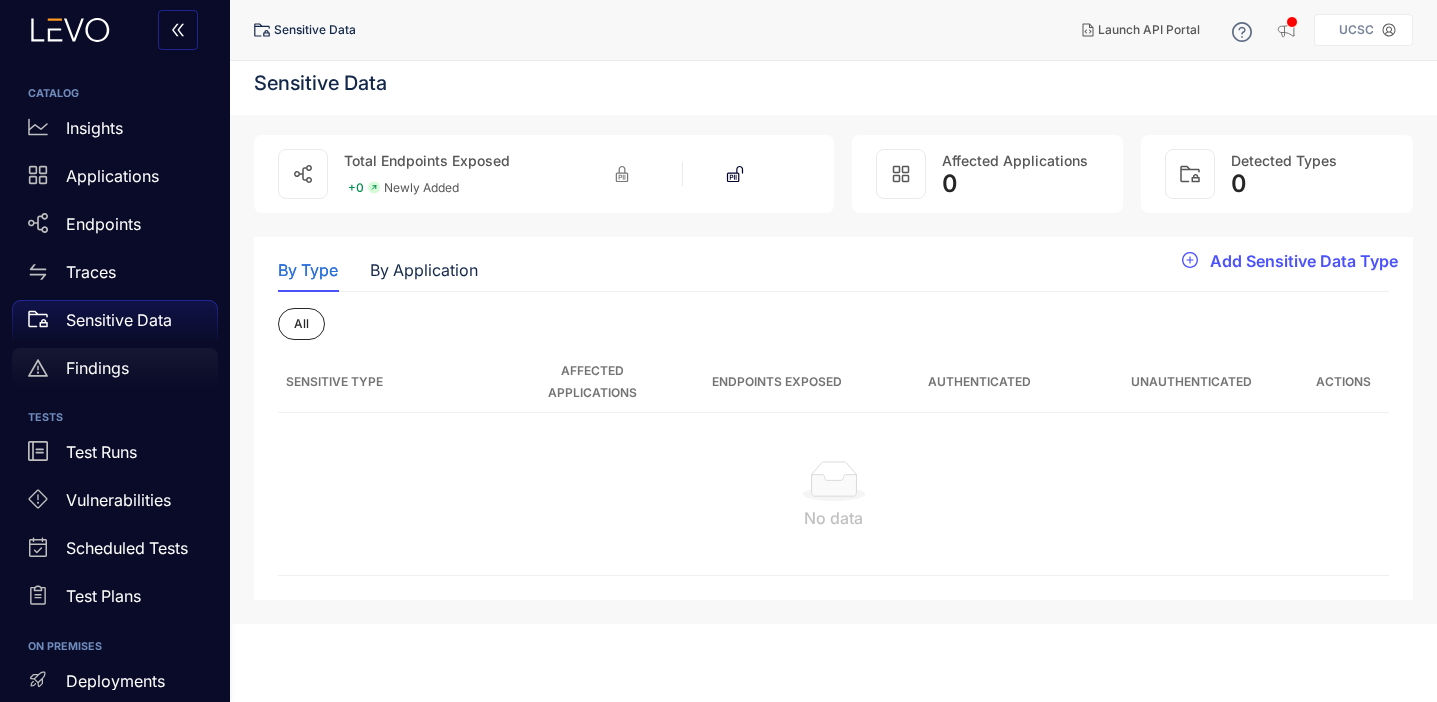 click on "Findings" at bounding box center [115, 368] 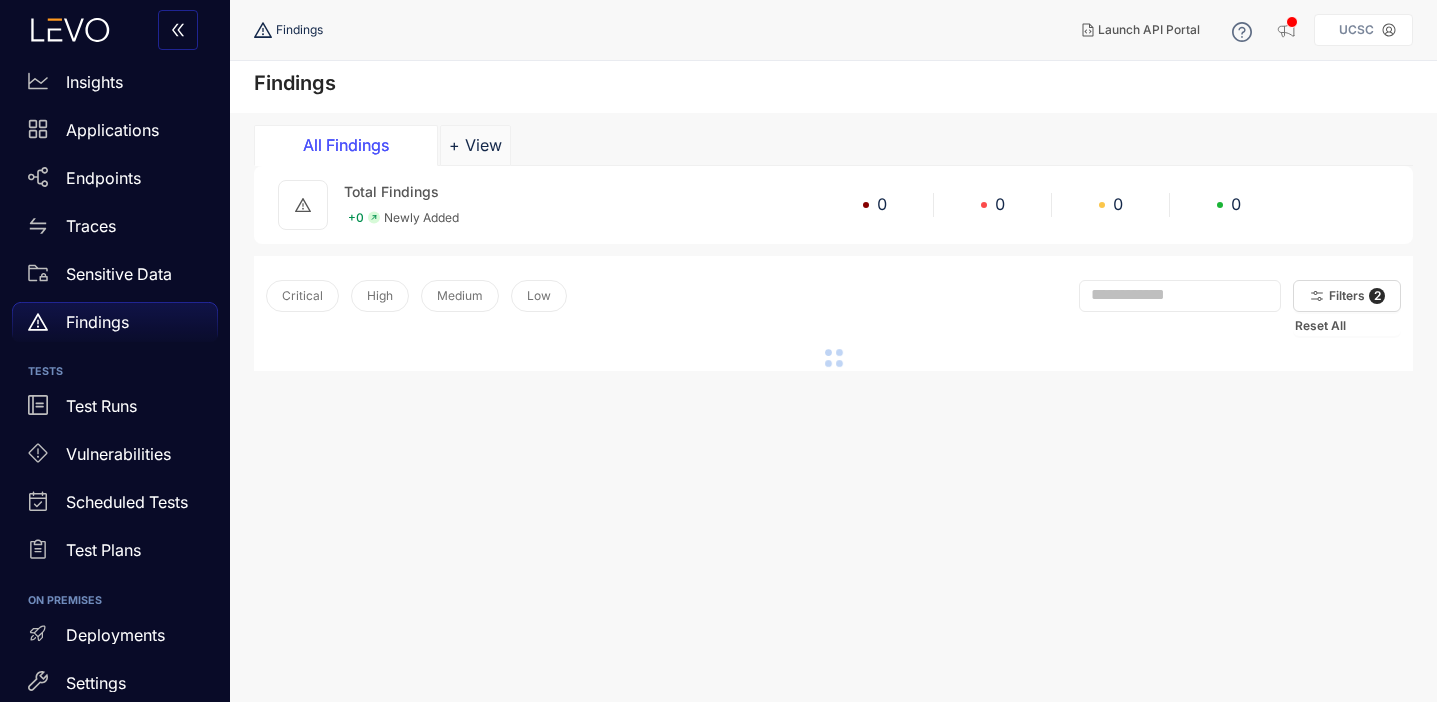 scroll, scrollTop: 114, scrollLeft: 0, axis: vertical 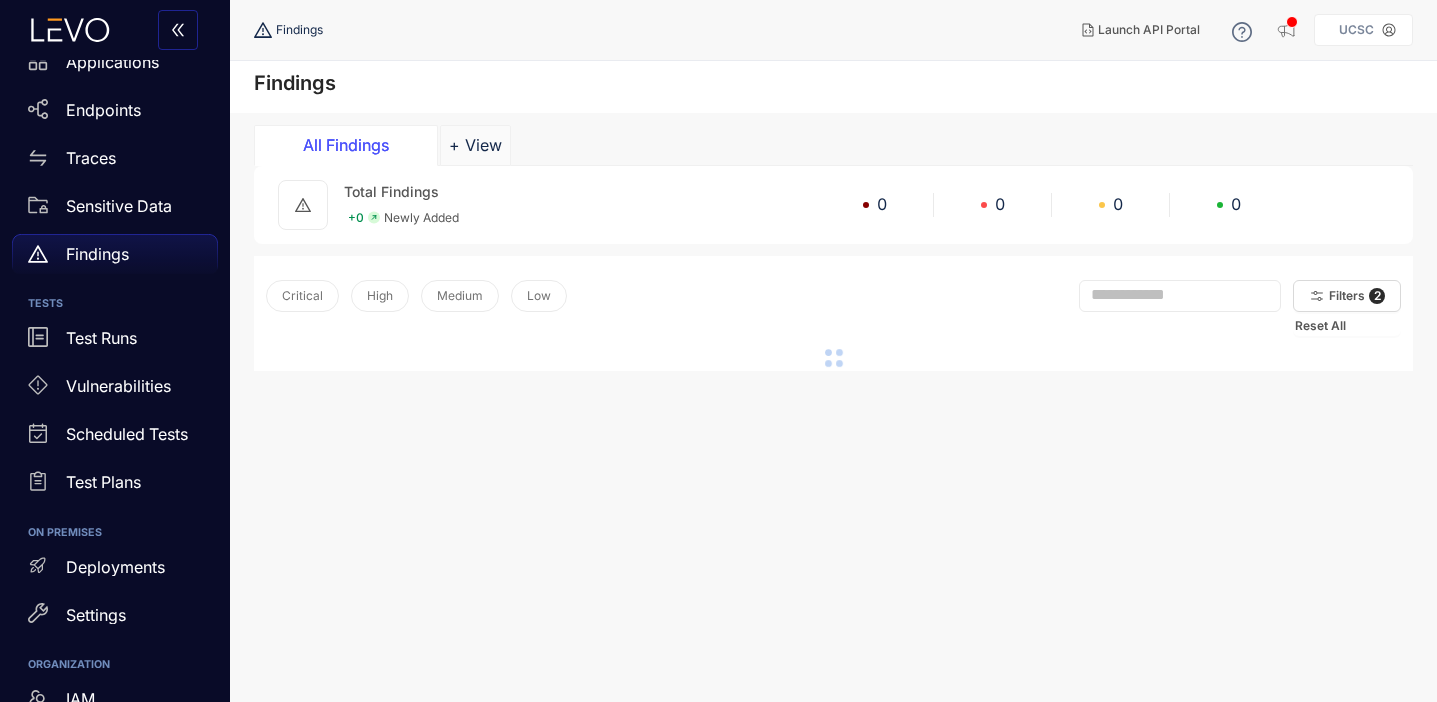click on "Vulnerabilities" at bounding box center (115, 387) 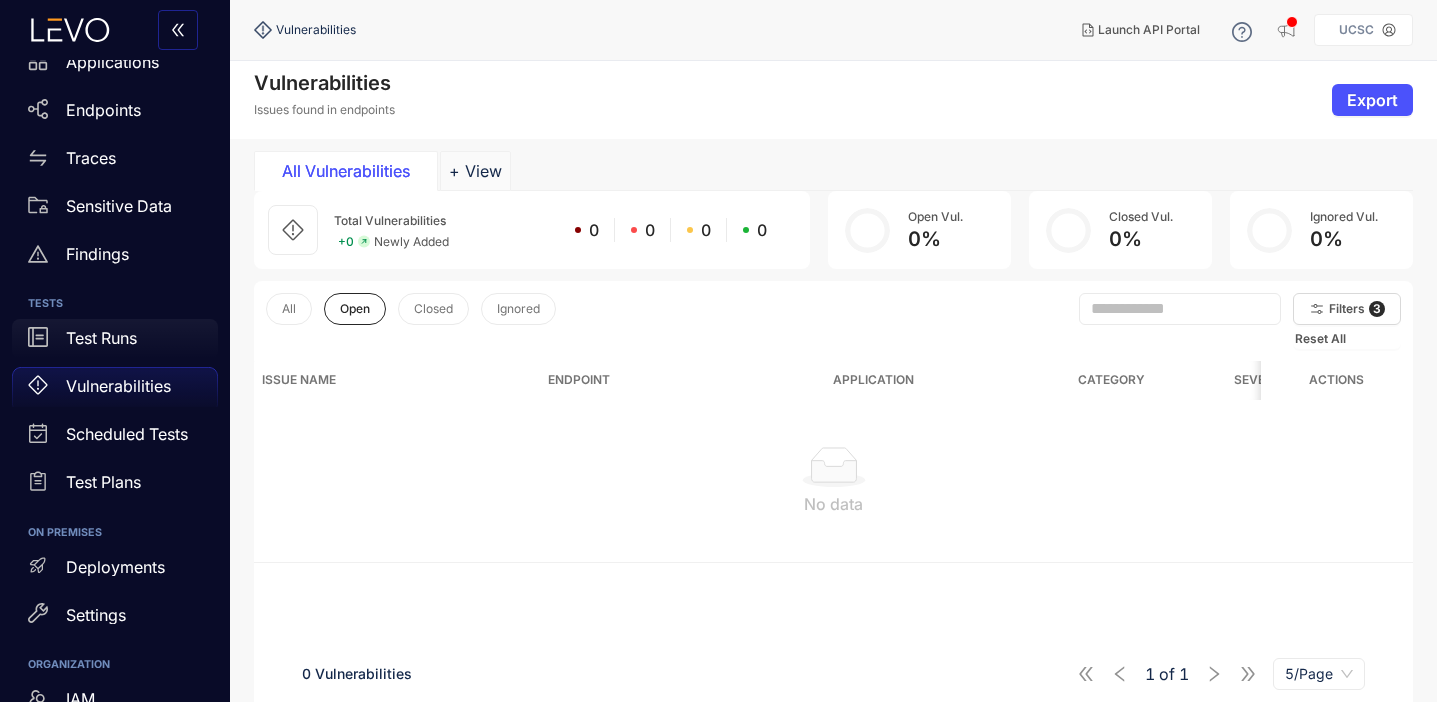 click on "Test Runs" at bounding box center [115, 339] 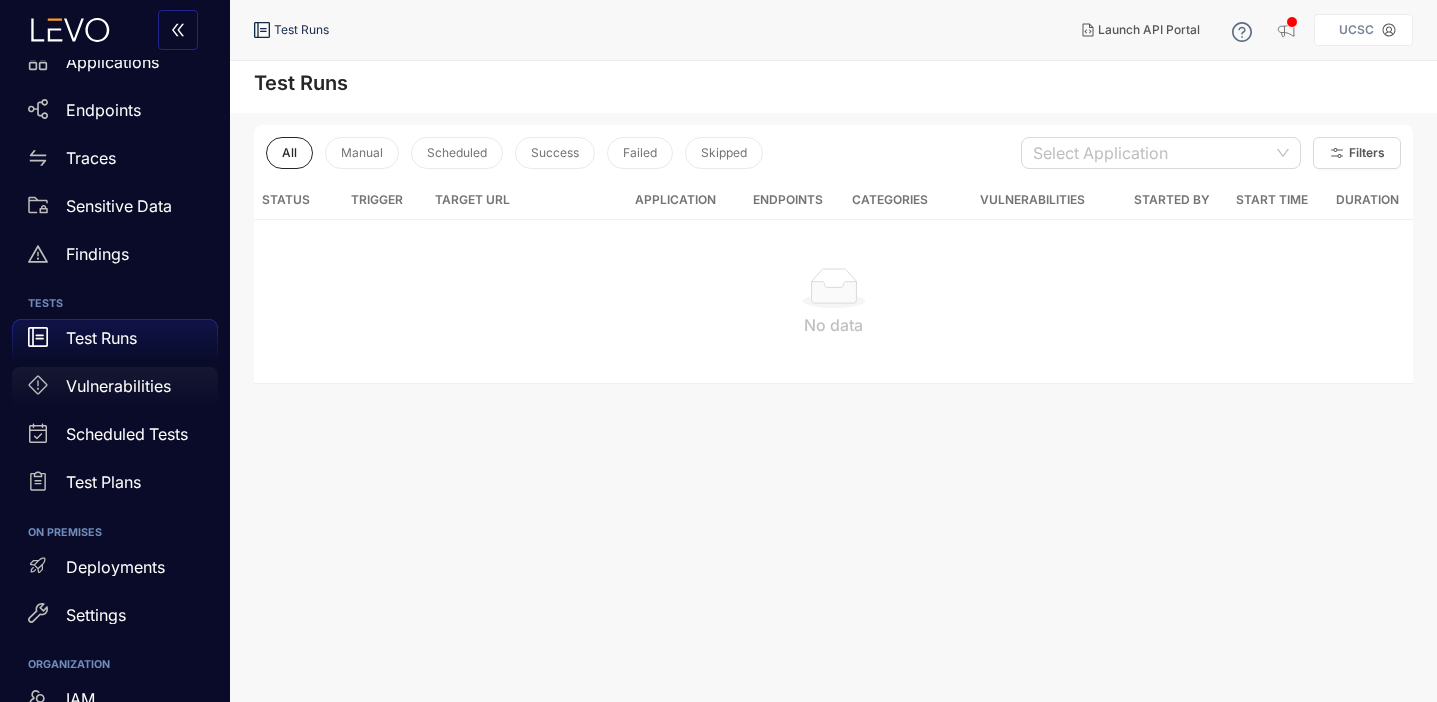 click on "Vulnerabilities" at bounding box center (115, 387) 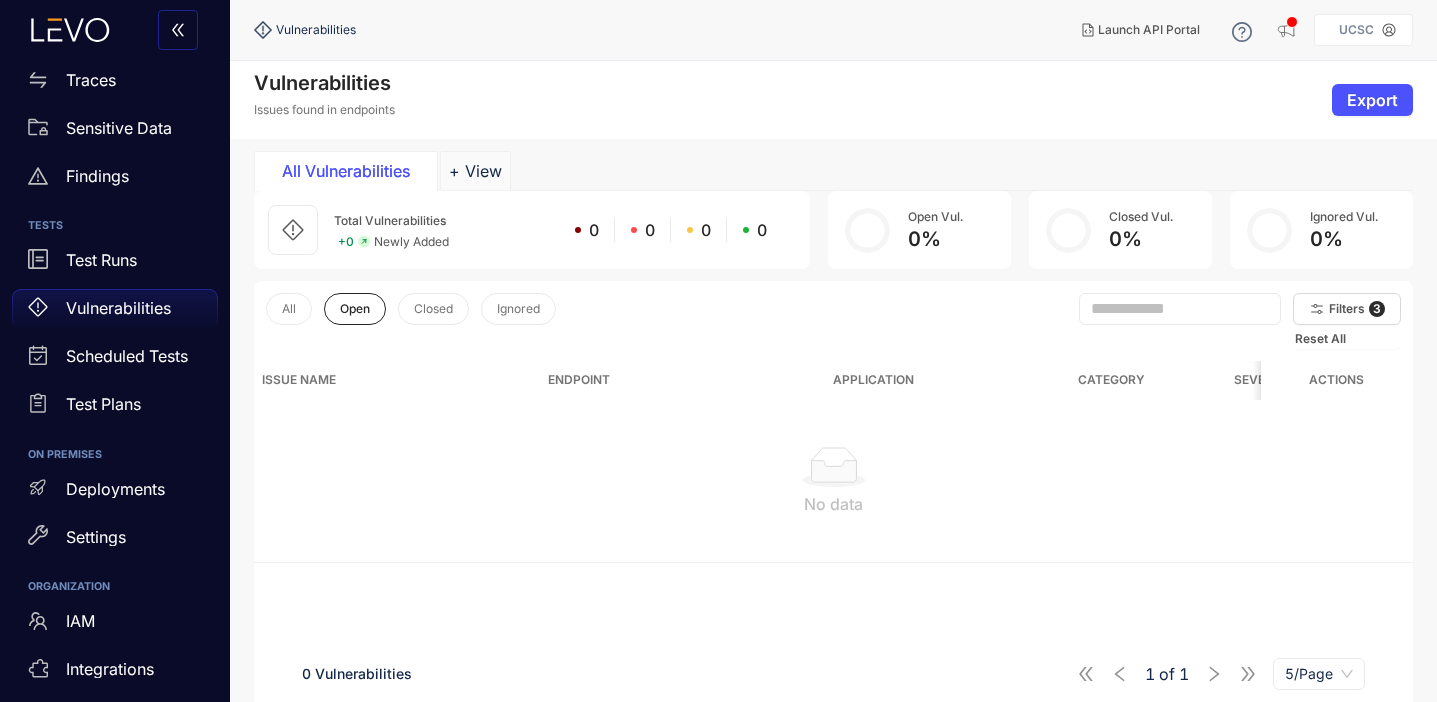 scroll, scrollTop: 247, scrollLeft: 0, axis: vertical 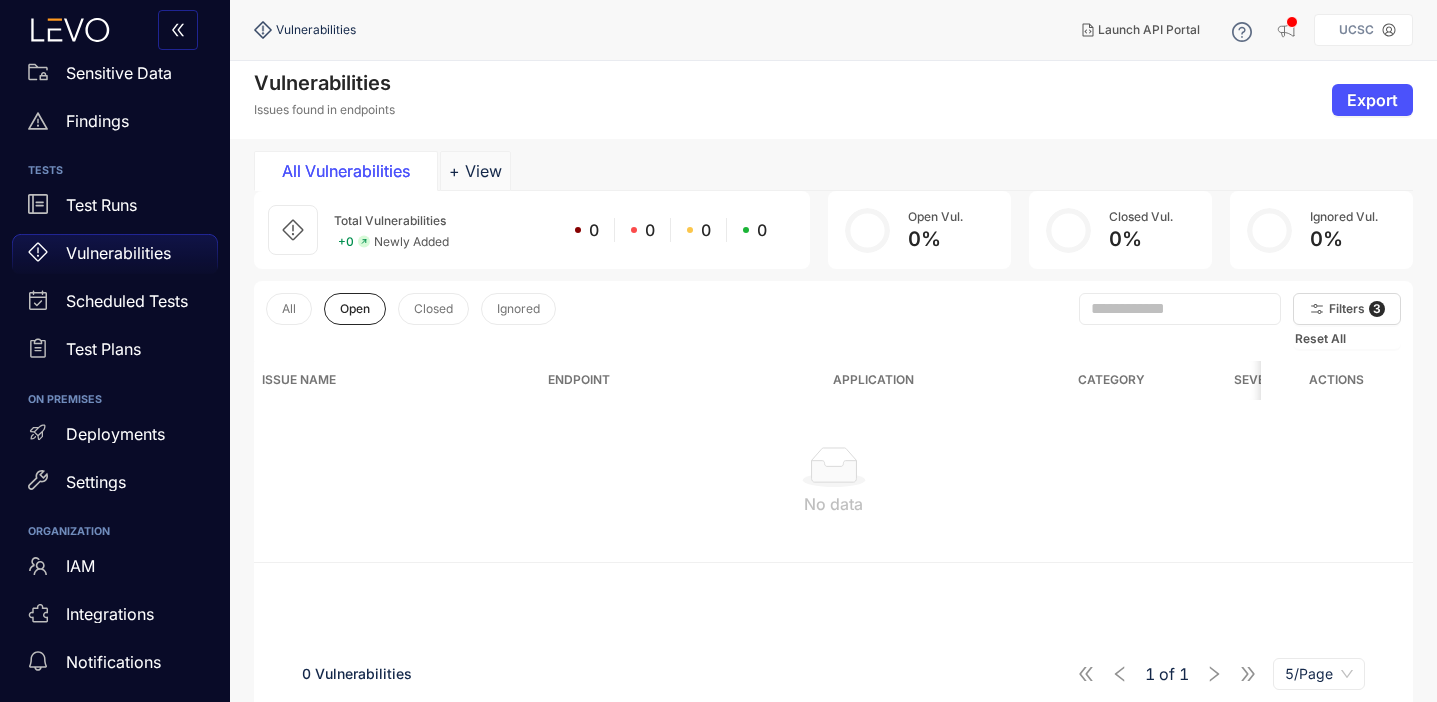 click on "ON PREMISES" at bounding box center [115, 400] 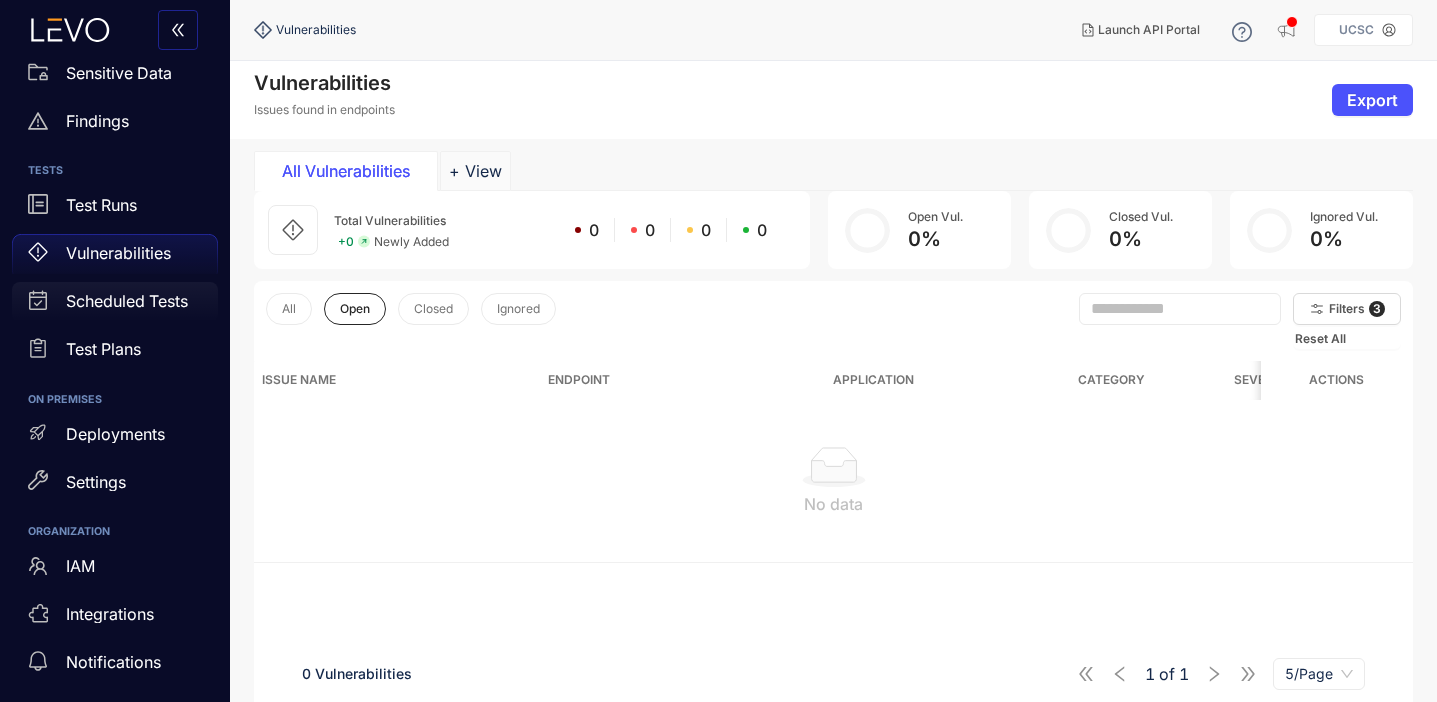 click on "Scheduled Tests" at bounding box center [127, 301] 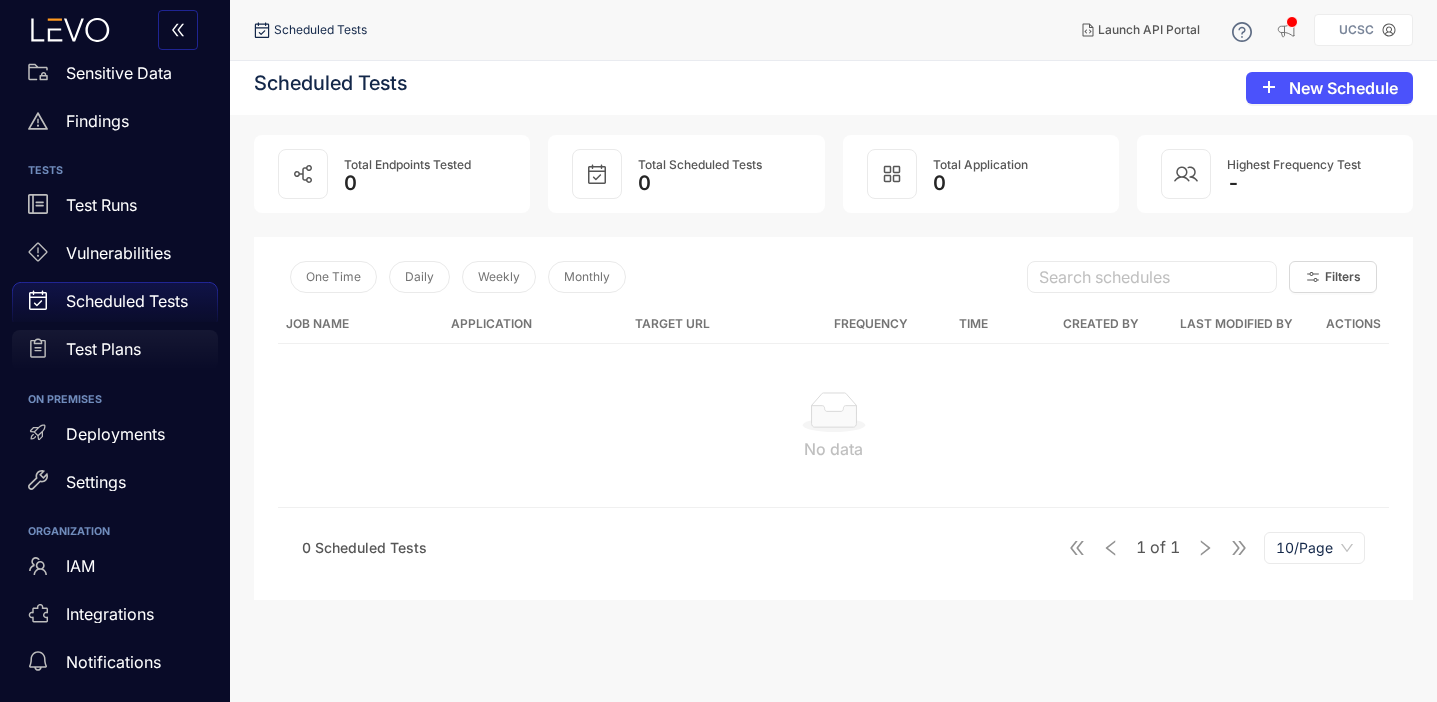 click on "Test Plans" at bounding box center [115, 350] 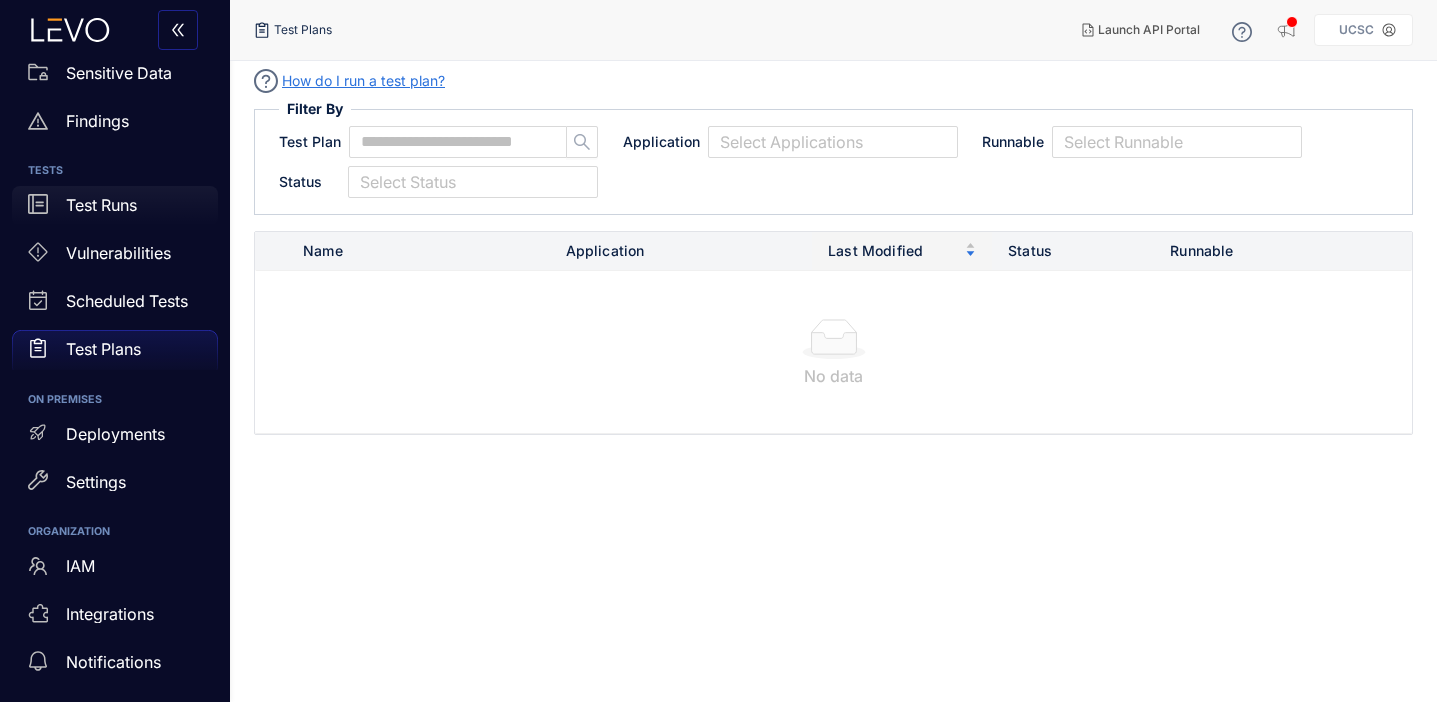 click on "Test Runs" at bounding box center [115, 210] 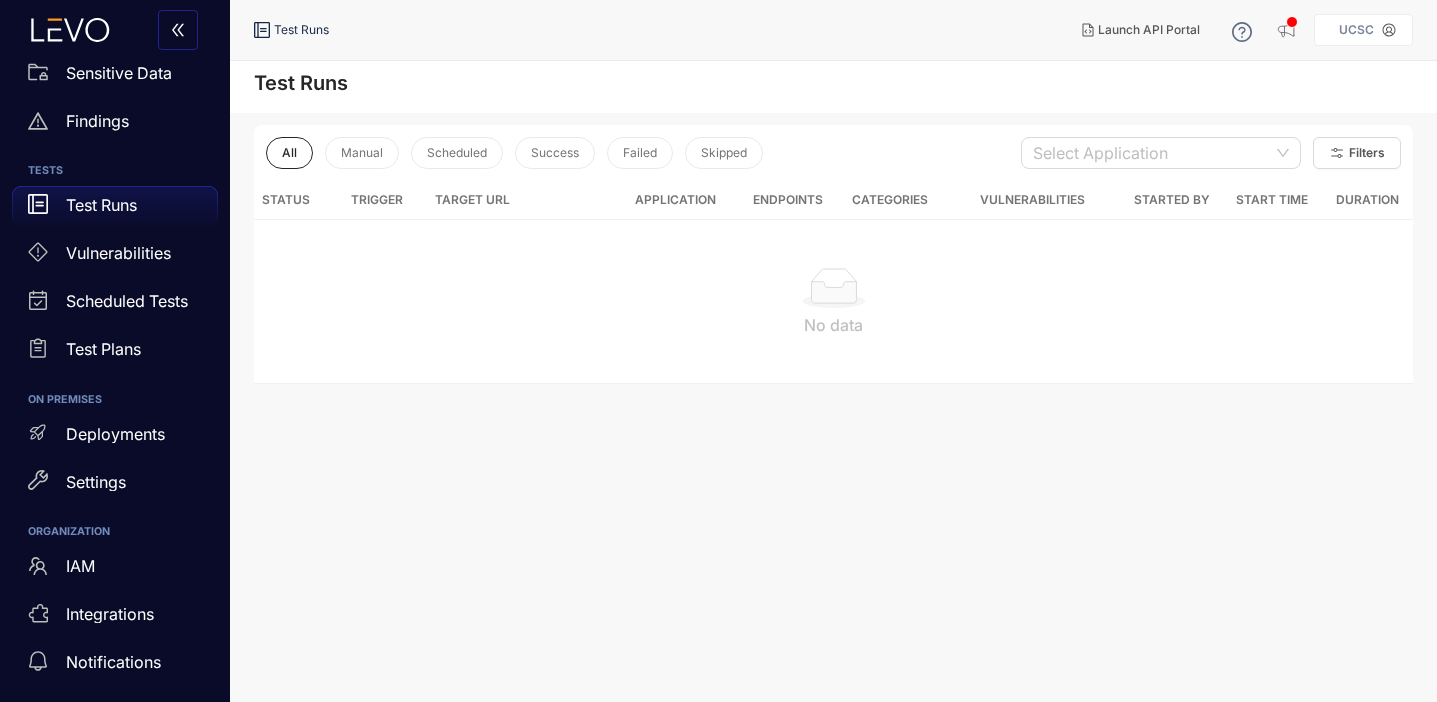 click on "Test Runs" at bounding box center [115, 206] 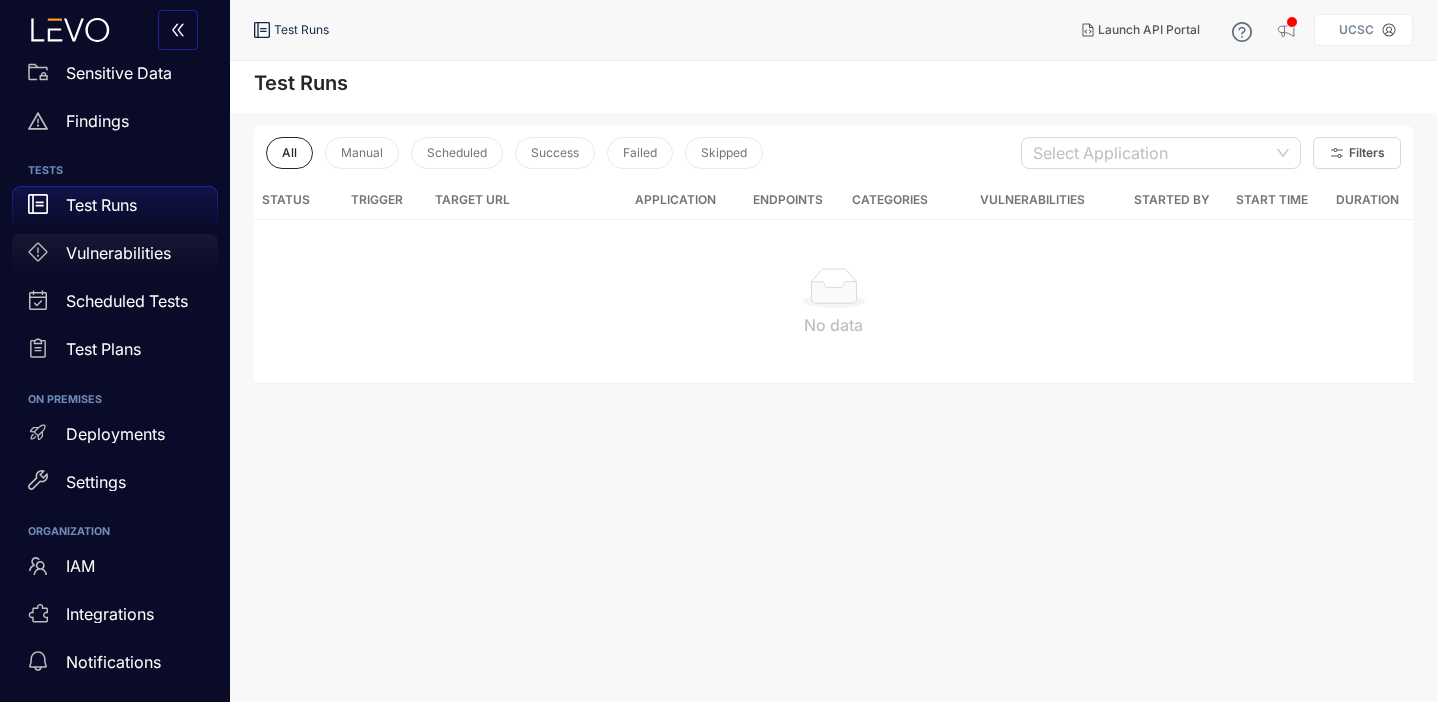 click on "Vulnerabilities" at bounding box center [115, 258] 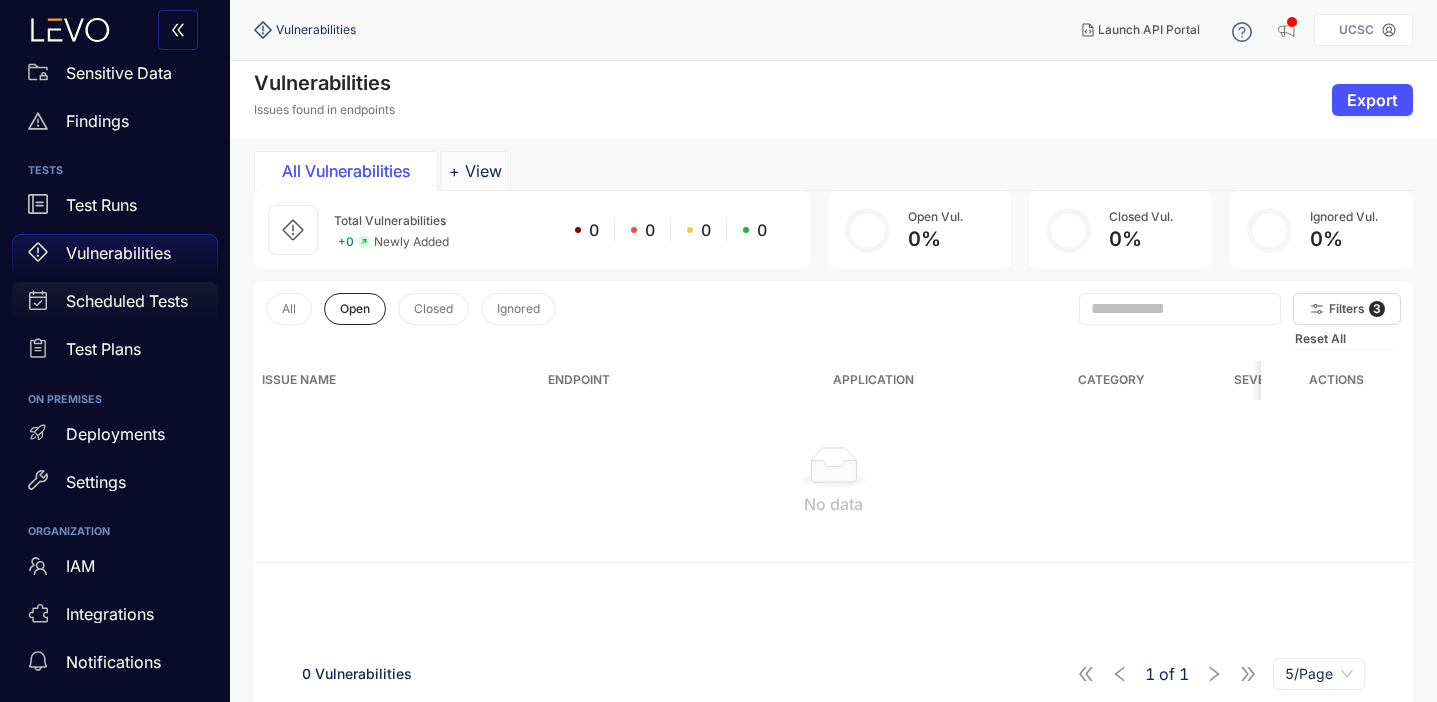 click on "Scheduled Tests" at bounding box center [115, 302] 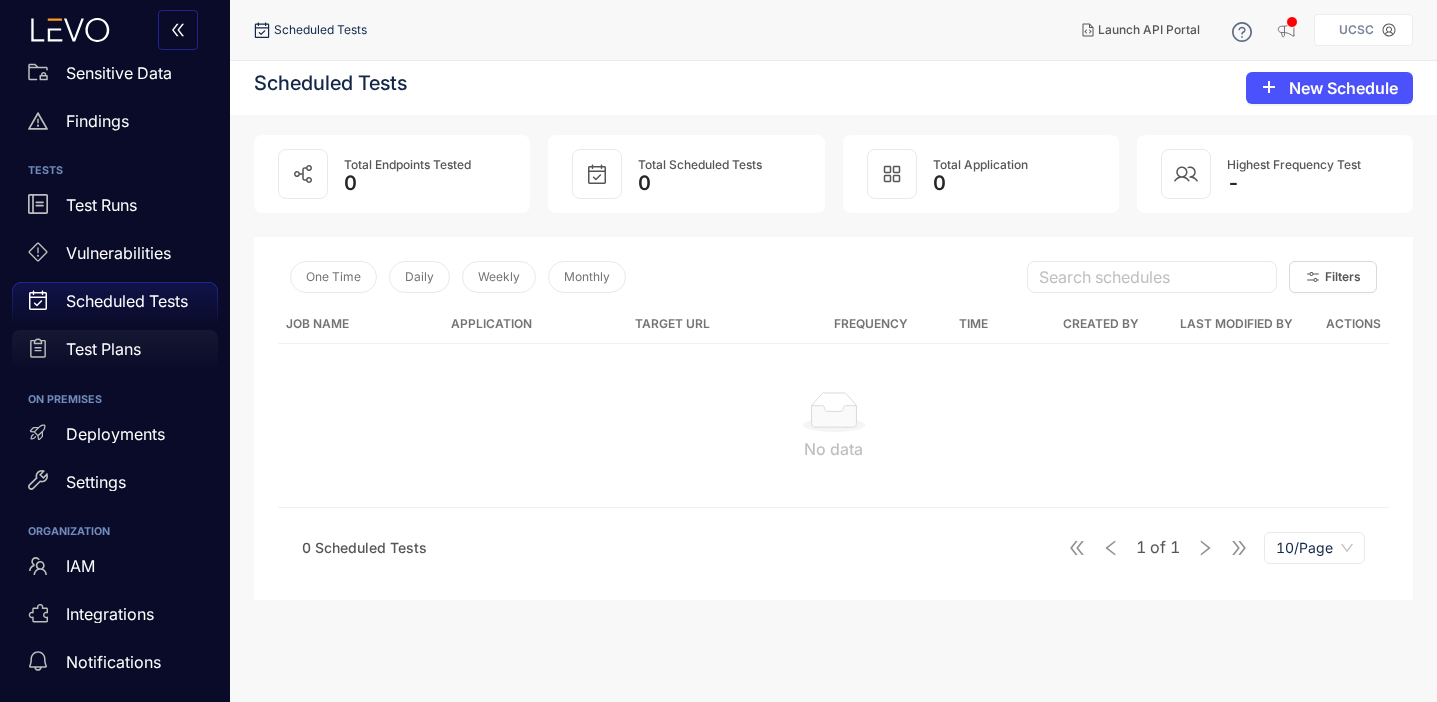 click on "Test Plans" at bounding box center (115, 350) 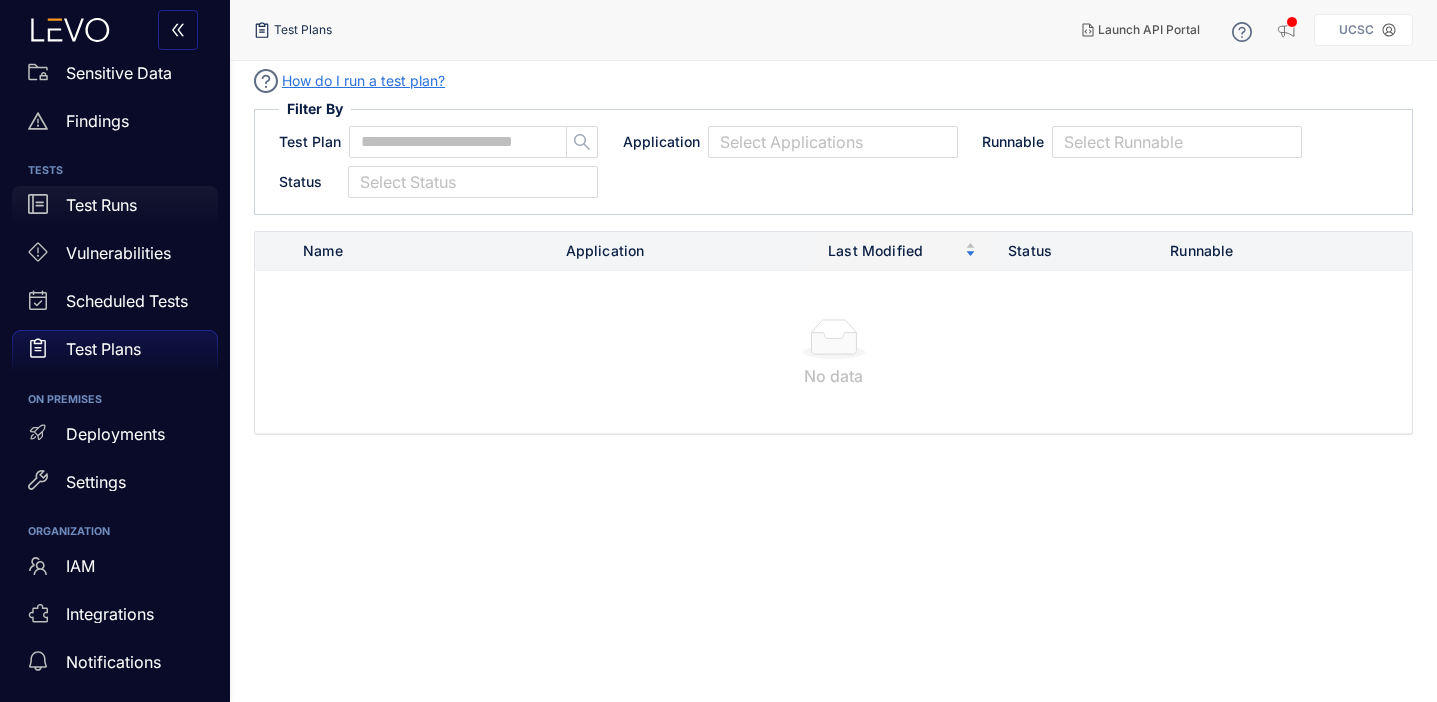 click on "Test Runs" at bounding box center (115, 206) 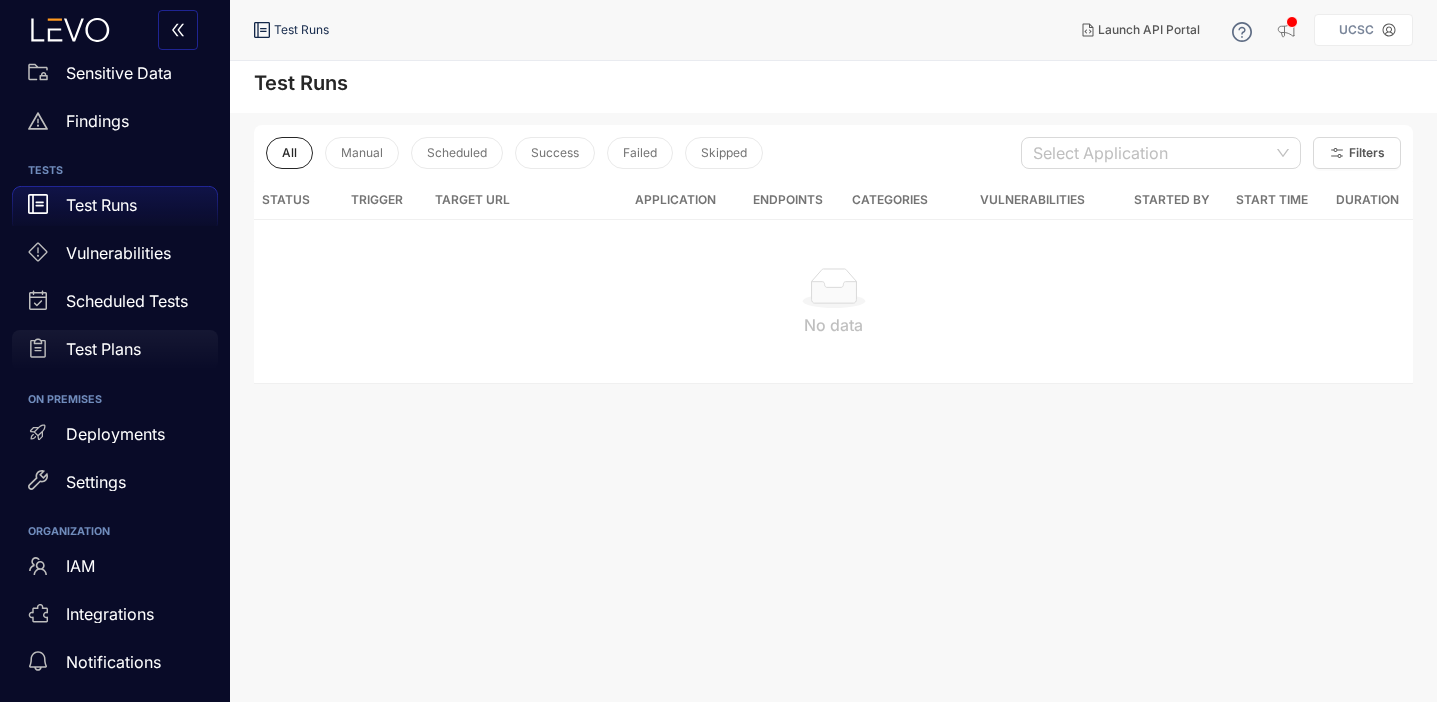 click on "Test Plans" at bounding box center (115, 350) 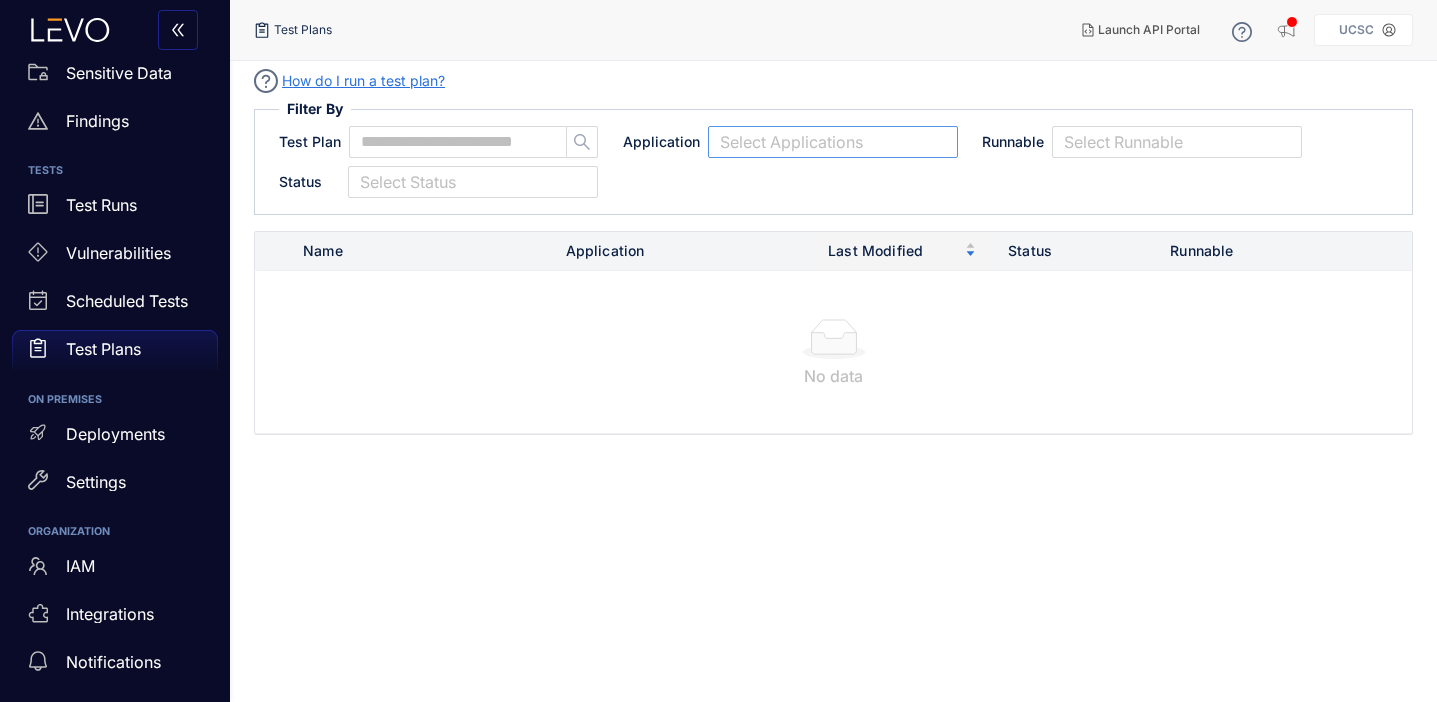 click at bounding box center (833, 142) 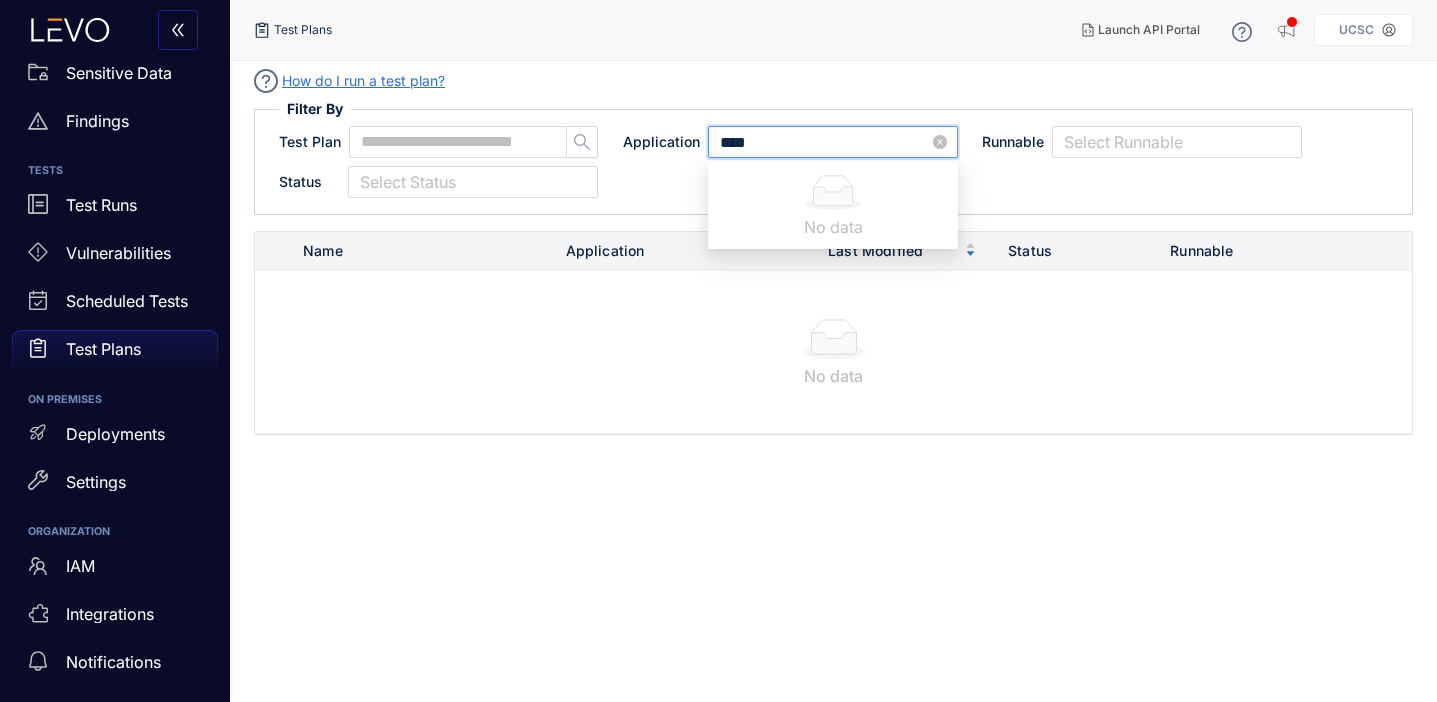 type on "*****" 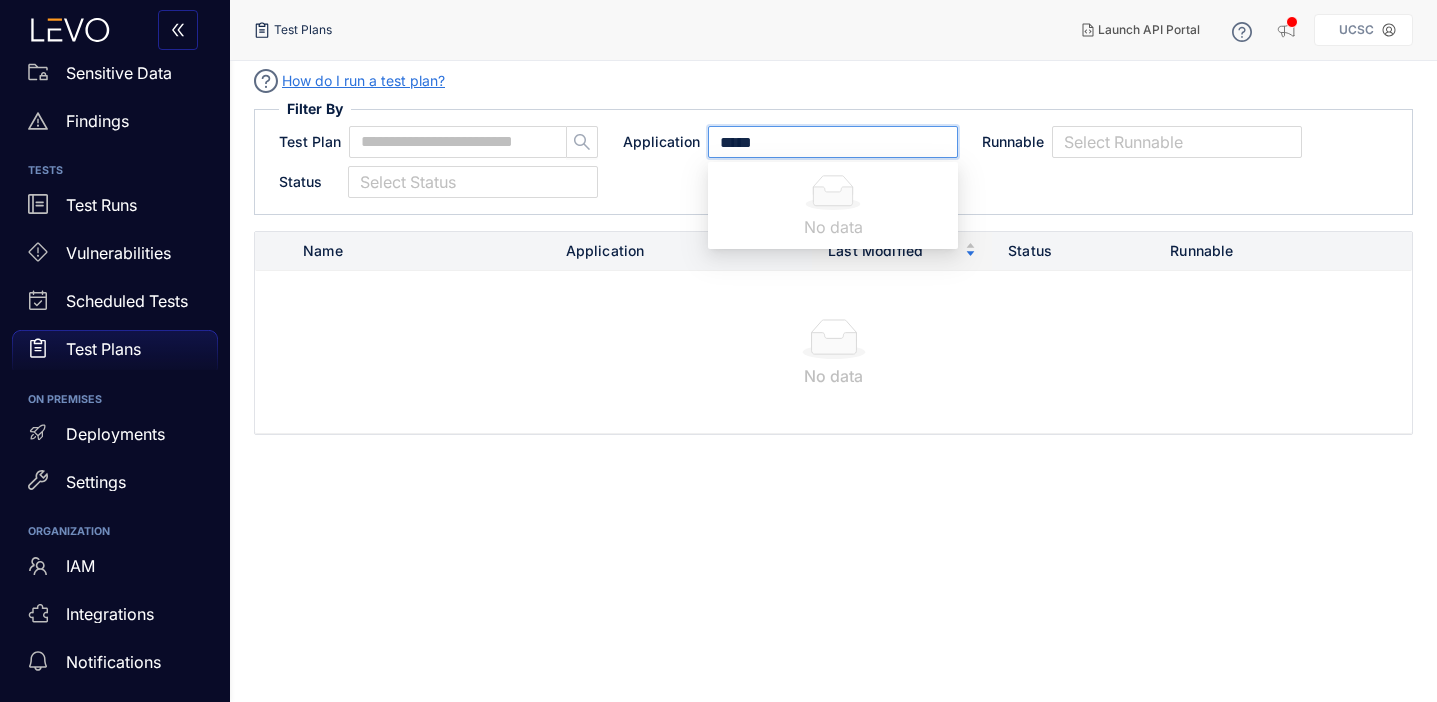 type 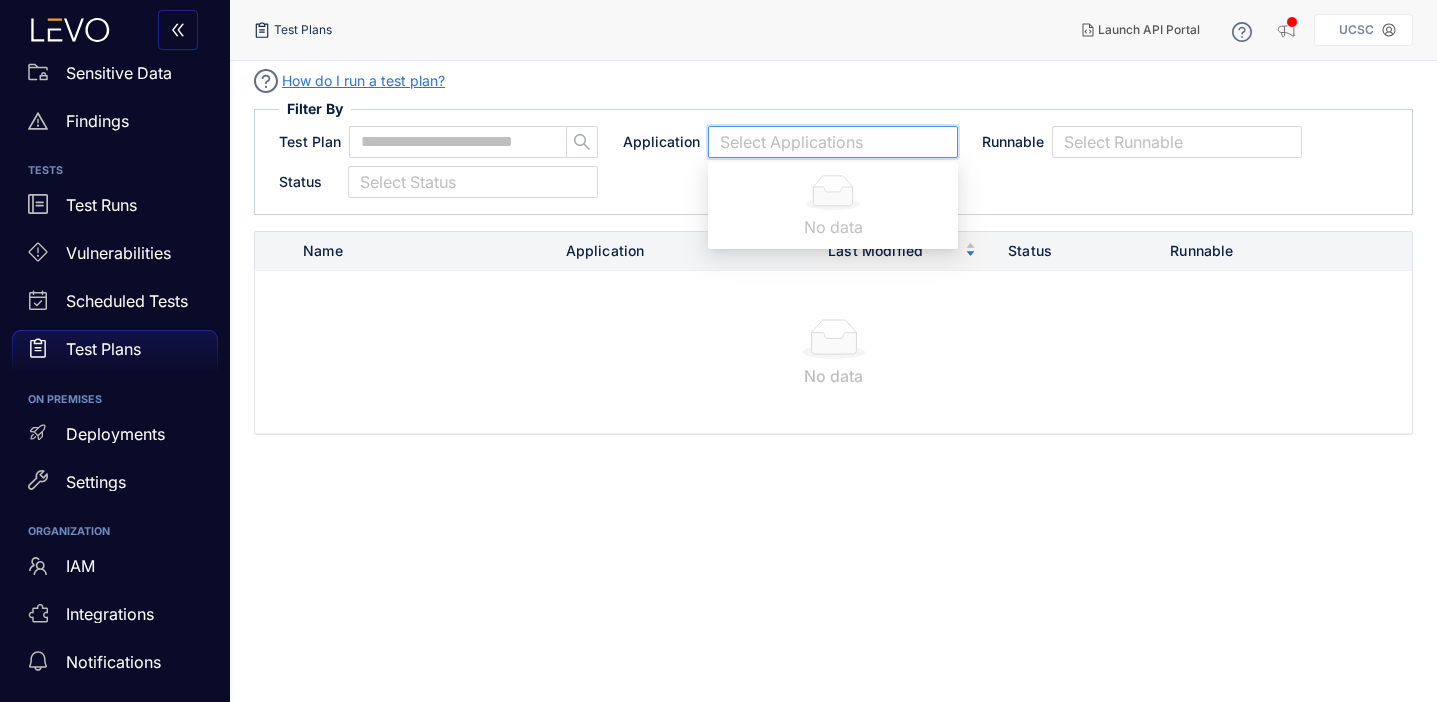 click on "ON PREMISES" at bounding box center (115, 400) 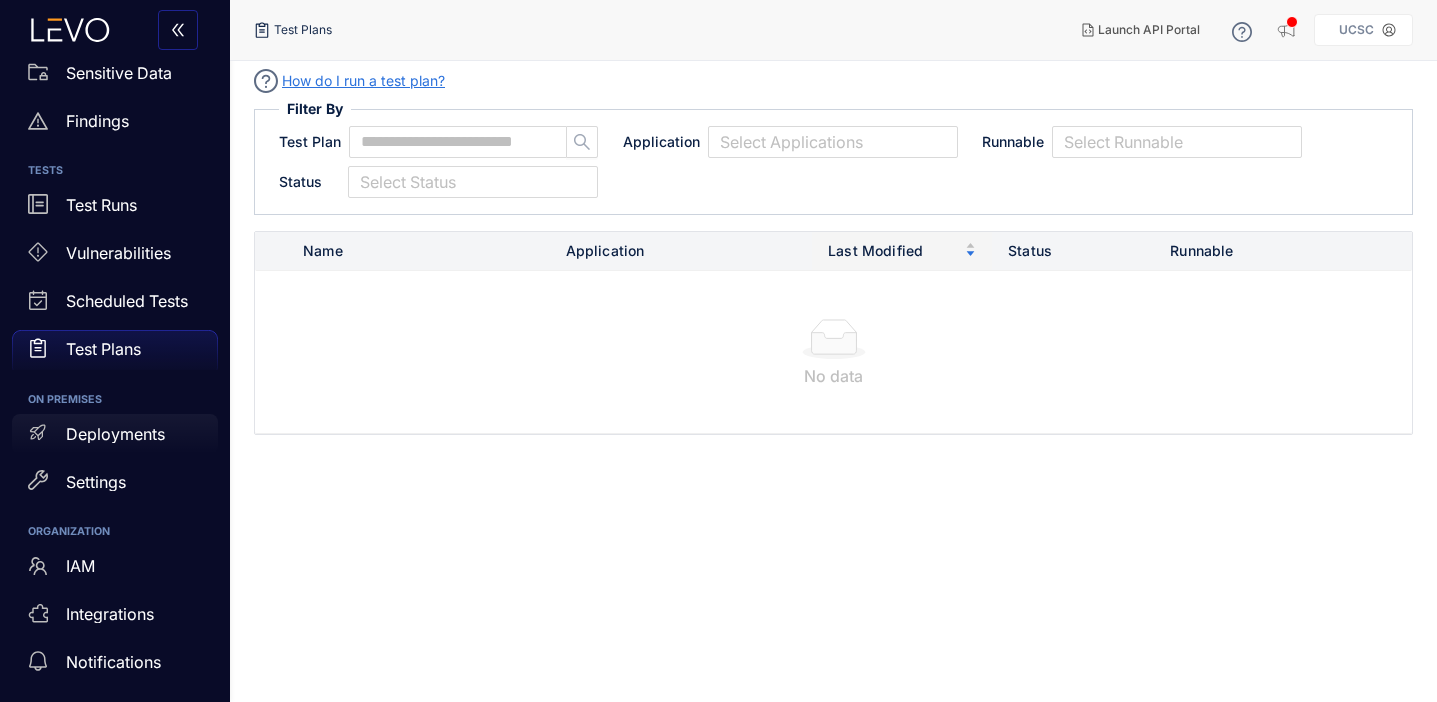 click on "Deployments" at bounding box center (115, 434) 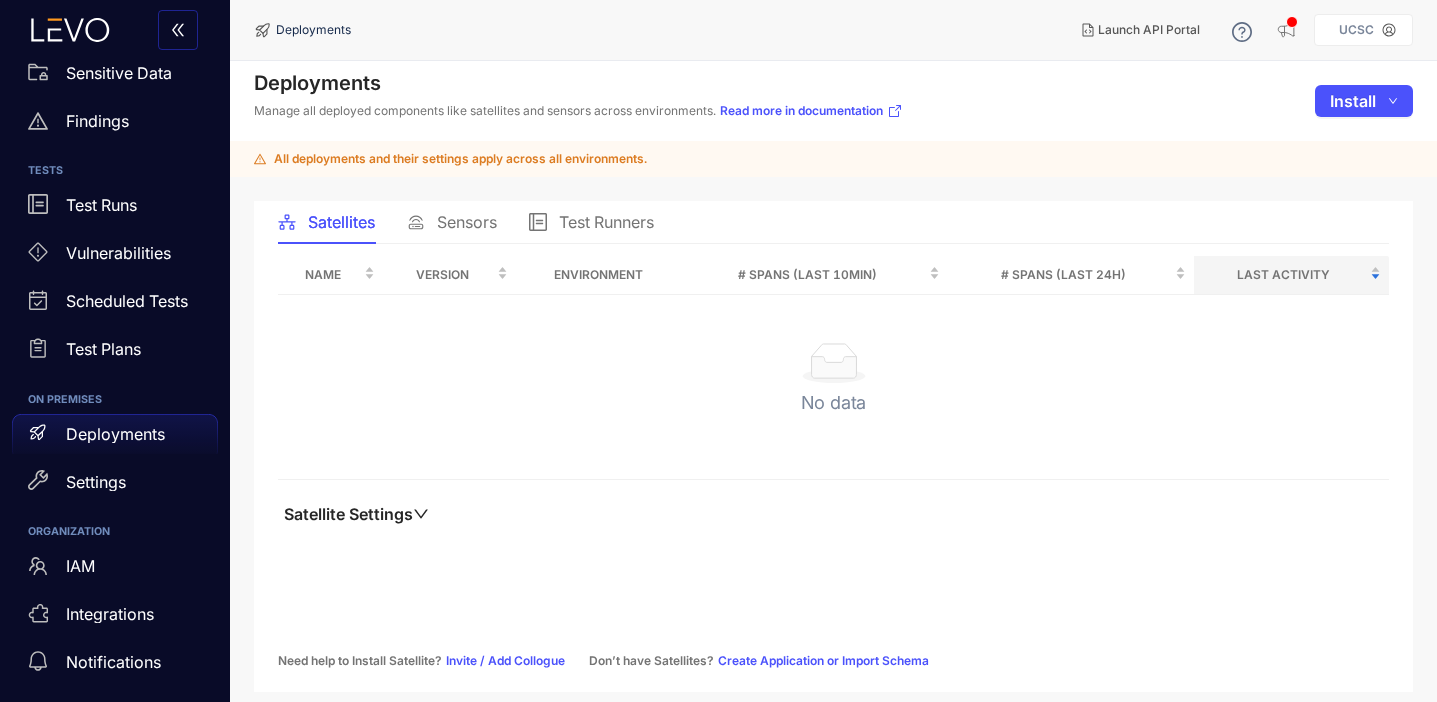 click on "Deployments Manage all deployed components like satellites and sensors across environments. Read more in documentation  Install  All deployments and their settings apply across all environments.    Satellites    Sensors   Test Runners Name Version Environment # Spans (last 10min) # Spans (last 24h) Last Activity No data Satellite Settings  Need help to Install Satellite? Invite / Add Collogue Don’t have Satellites? Create Application or Import Schema" at bounding box center [833, 381] 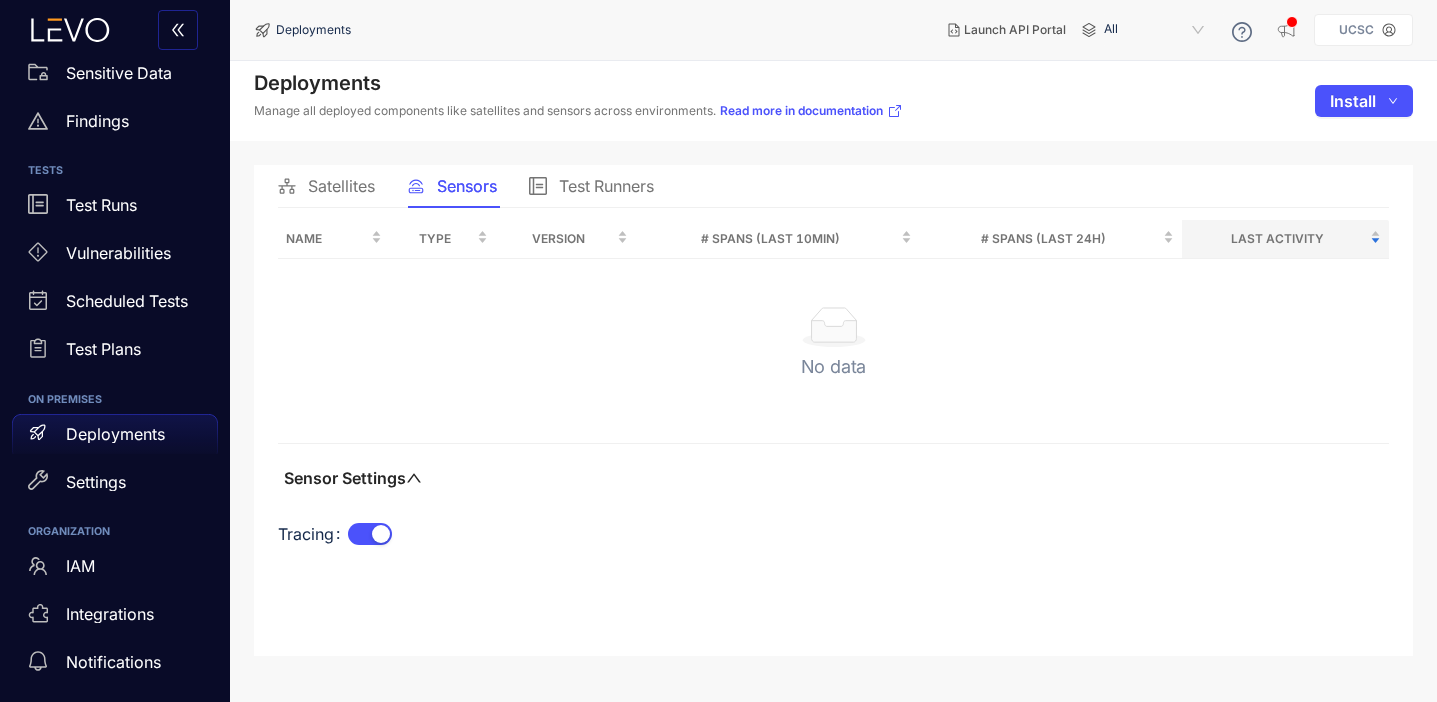 click on "Test Runners" at bounding box center (591, 186) 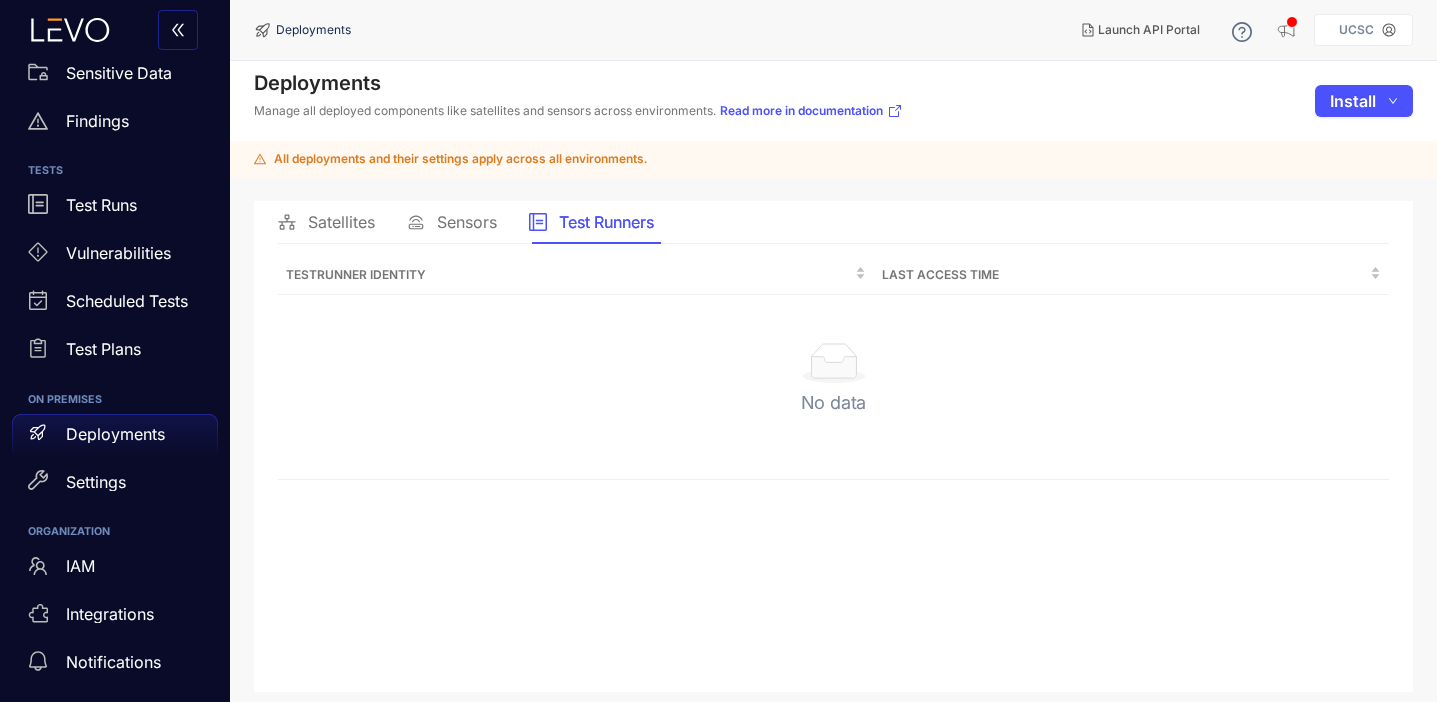 click on "Satellites" at bounding box center (326, 222) 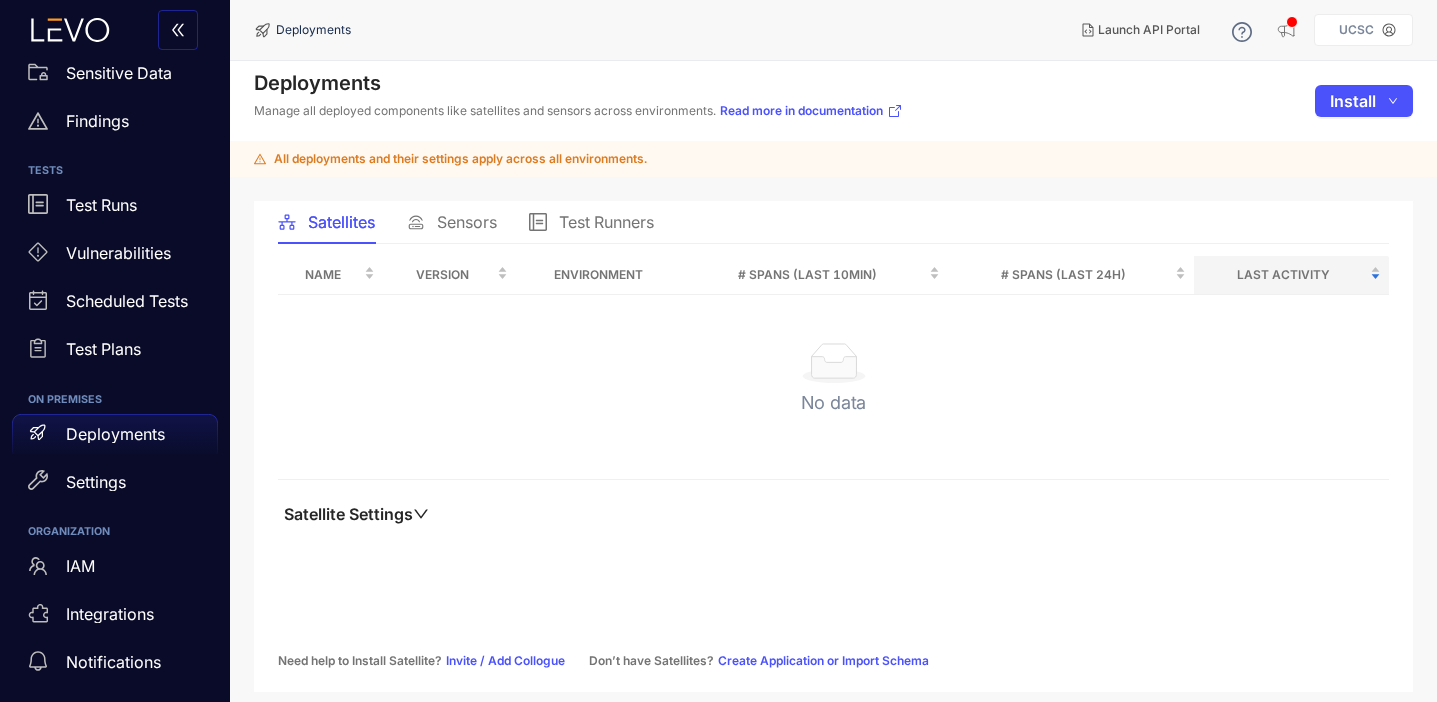 click on "Deployments Manage all deployed components like satellites and sensors across environments. Read more in documentation  Install  All deployments and their settings apply across all environments.    Satellites    Sensors   Test Runners Name Version Environment # Spans (last 10min) # Spans (last 24h) Last Activity No data Satellite Settings  Need help to Install Satellite? Invite / Add Collogue Don’t have Satellites? Create Application or Import Schema" at bounding box center [833, 381] 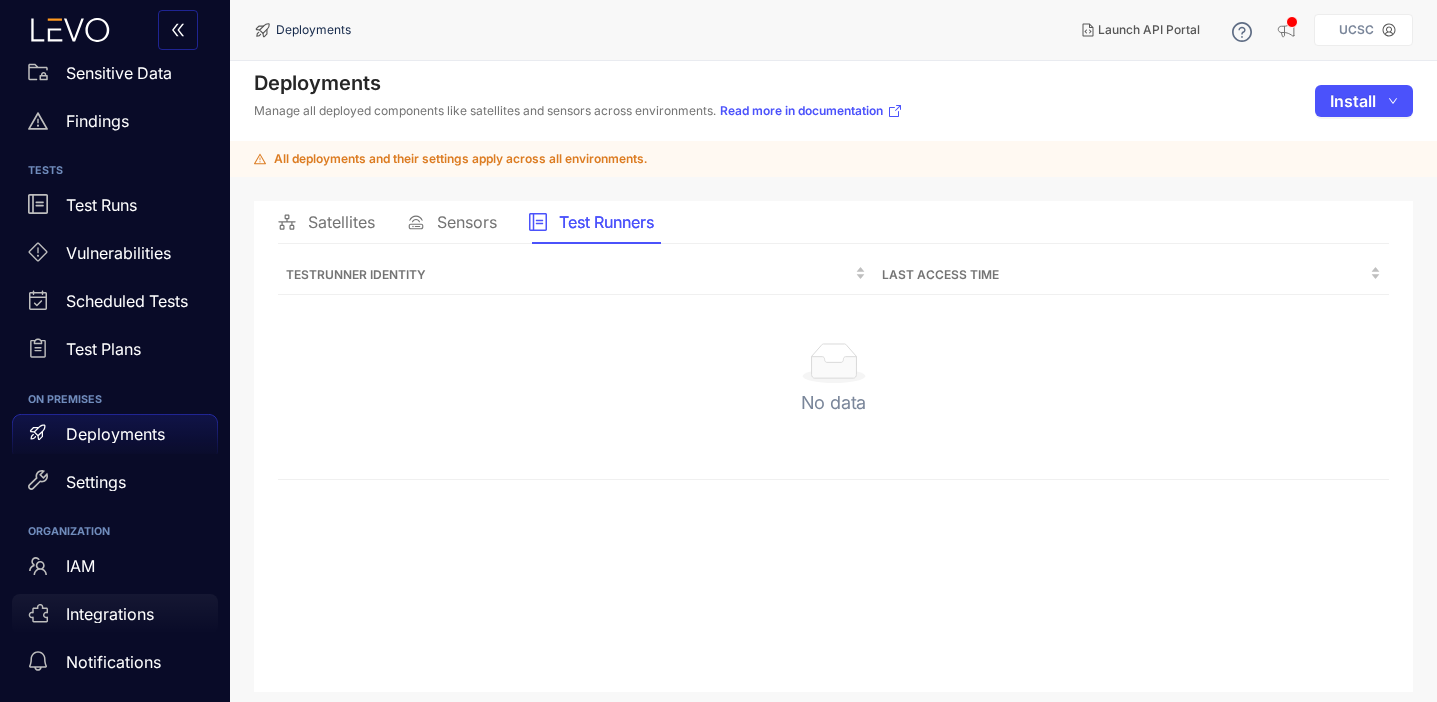 click on "Integrations" at bounding box center [110, 614] 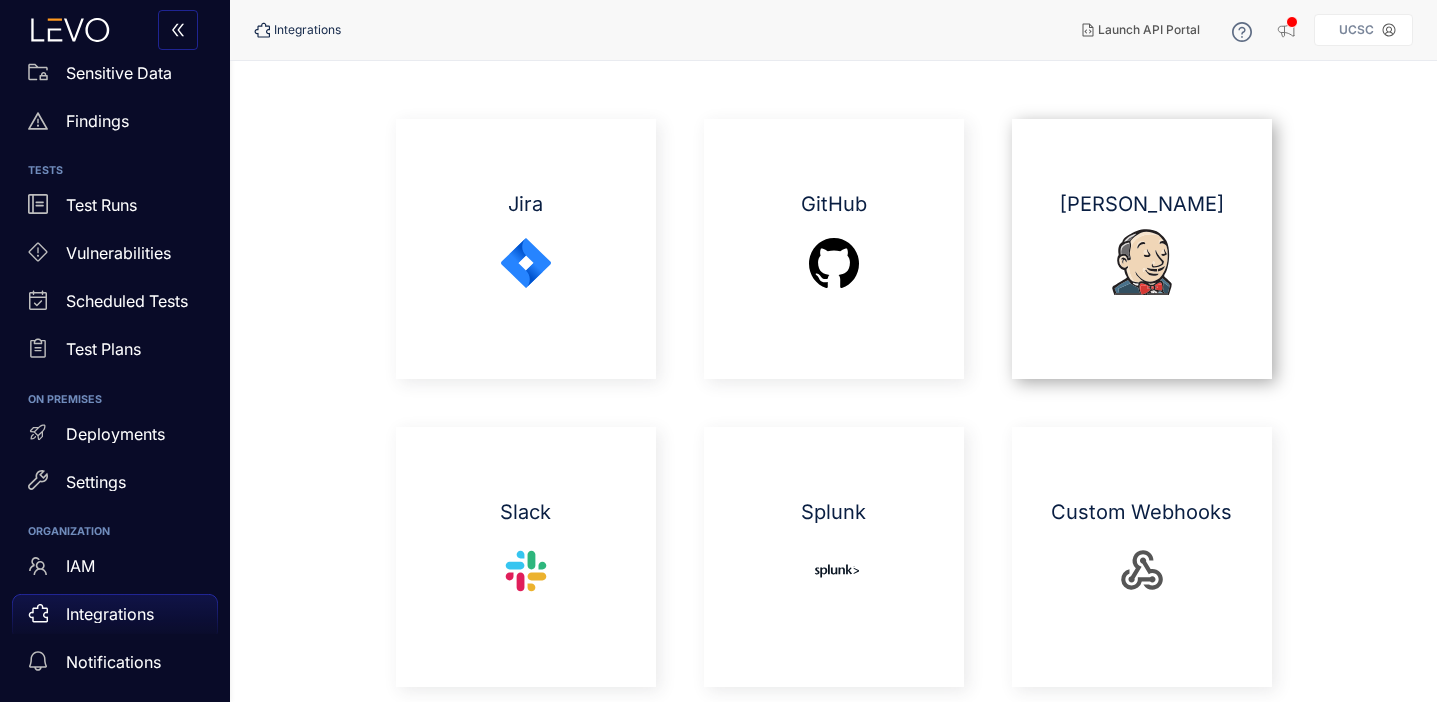 click on "Jenkins file_type_jenkins" at bounding box center (1142, 249) 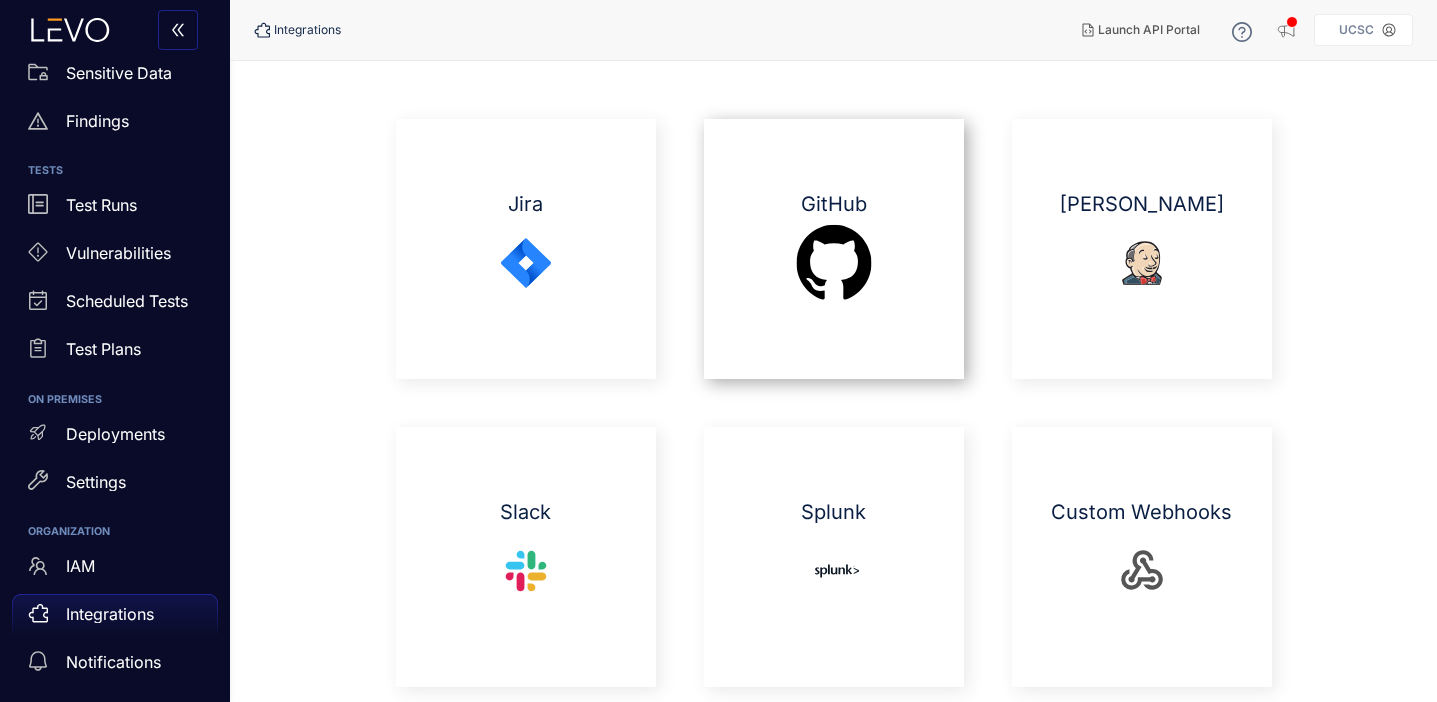 click on "GitHub Created with Sketch." at bounding box center [834, 249] 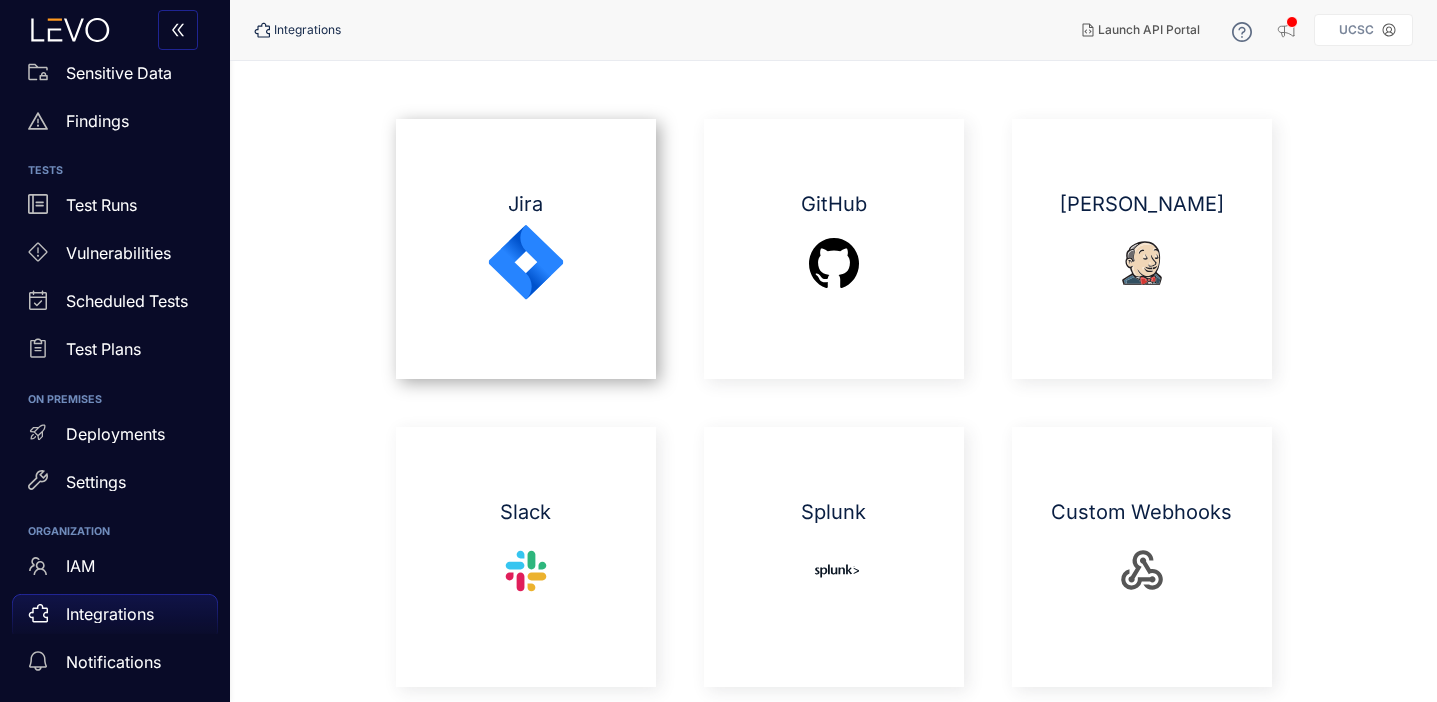 click on "Jira" at bounding box center [526, 249] 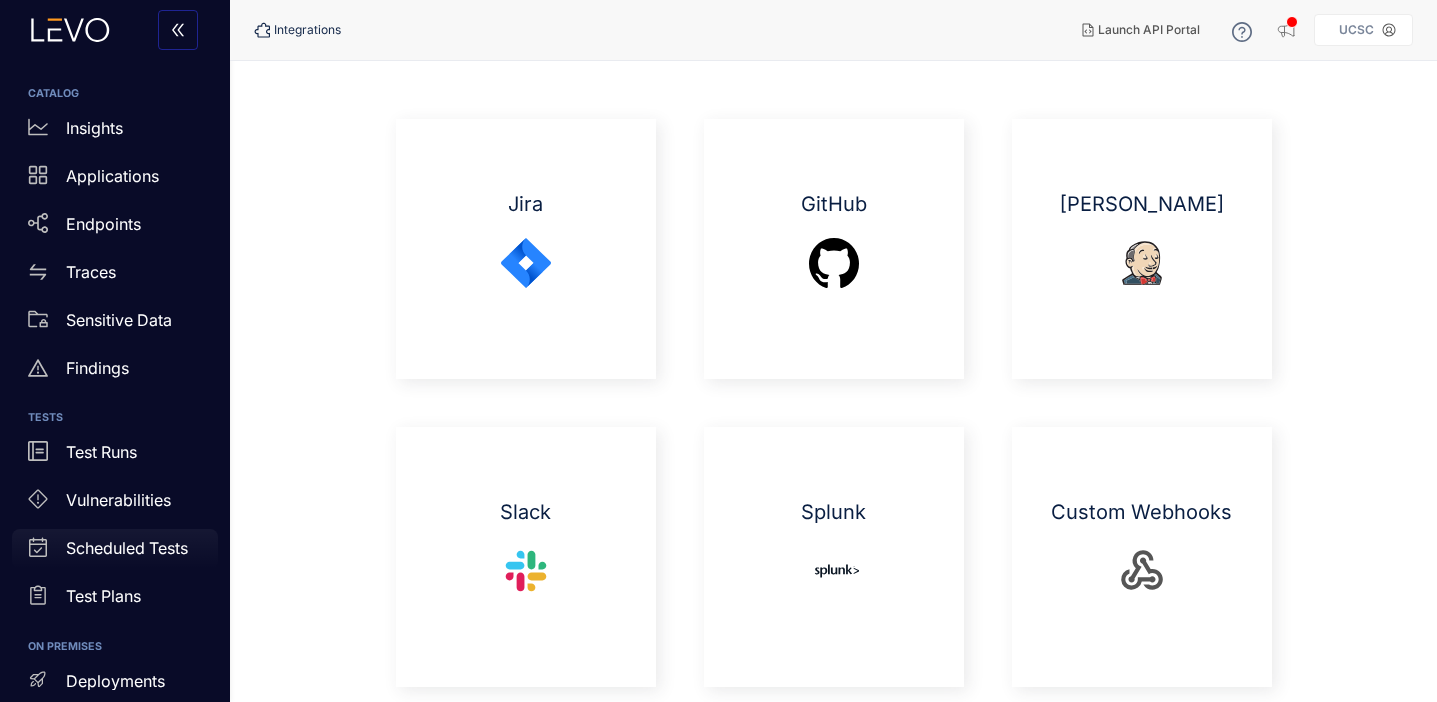 scroll, scrollTop: 247, scrollLeft: 0, axis: vertical 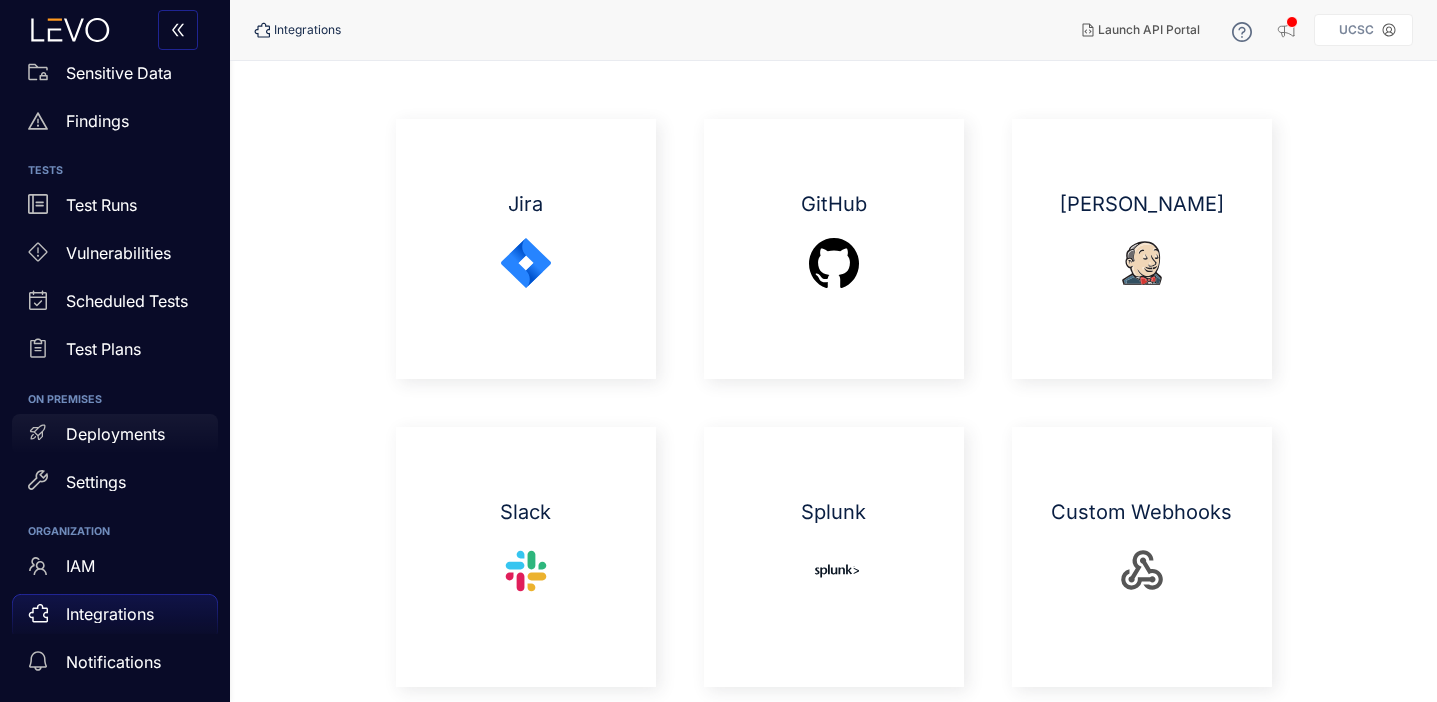 click on "Deployments" at bounding box center [115, 434] 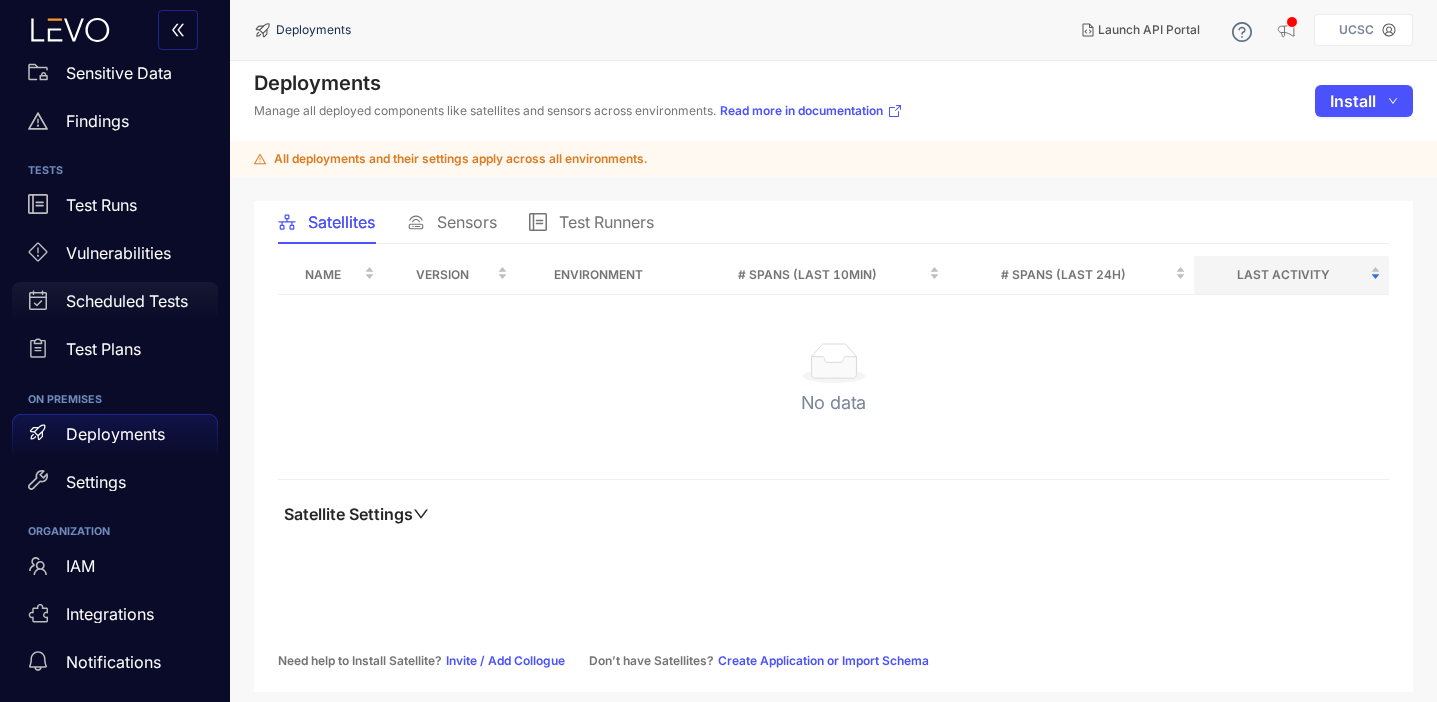click on "Scheduled Tests" at bounding box center (115, 302) 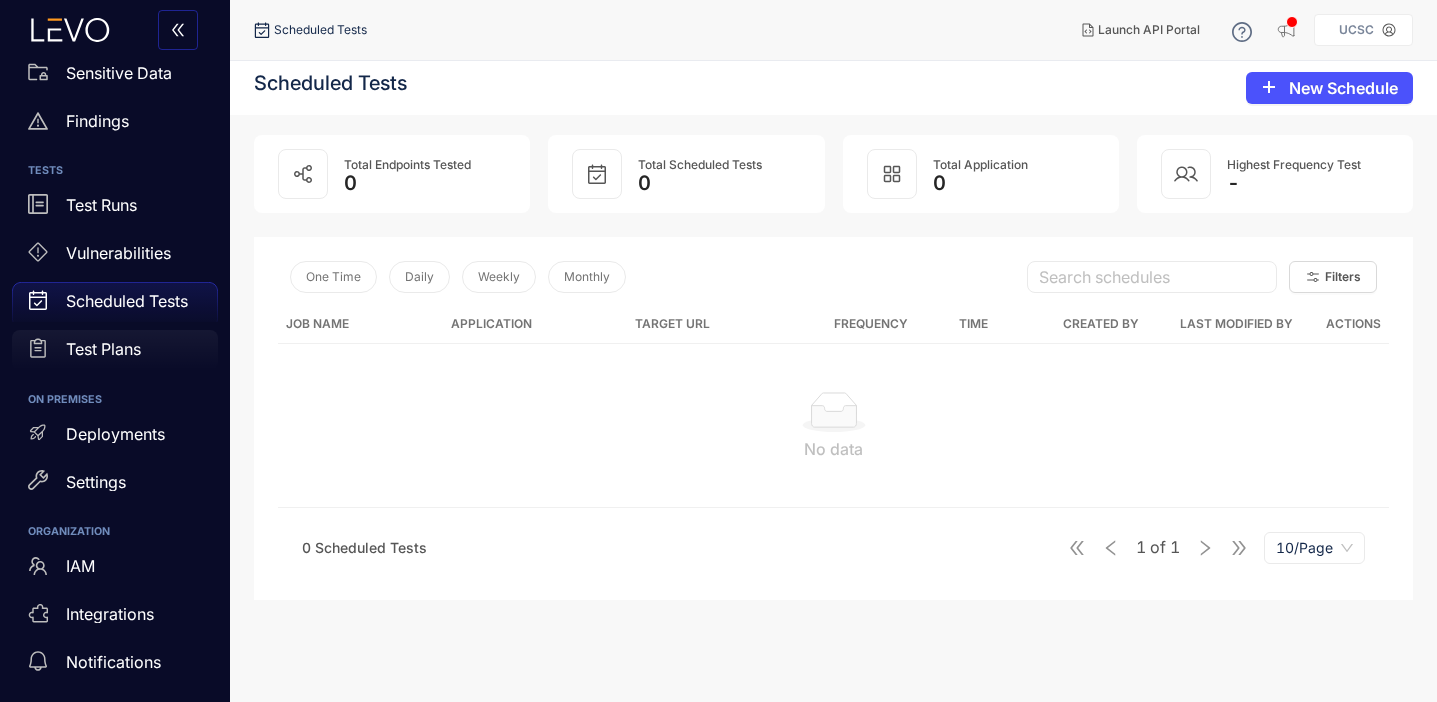 click on "Test Plans" at bounding box center [103, 349] 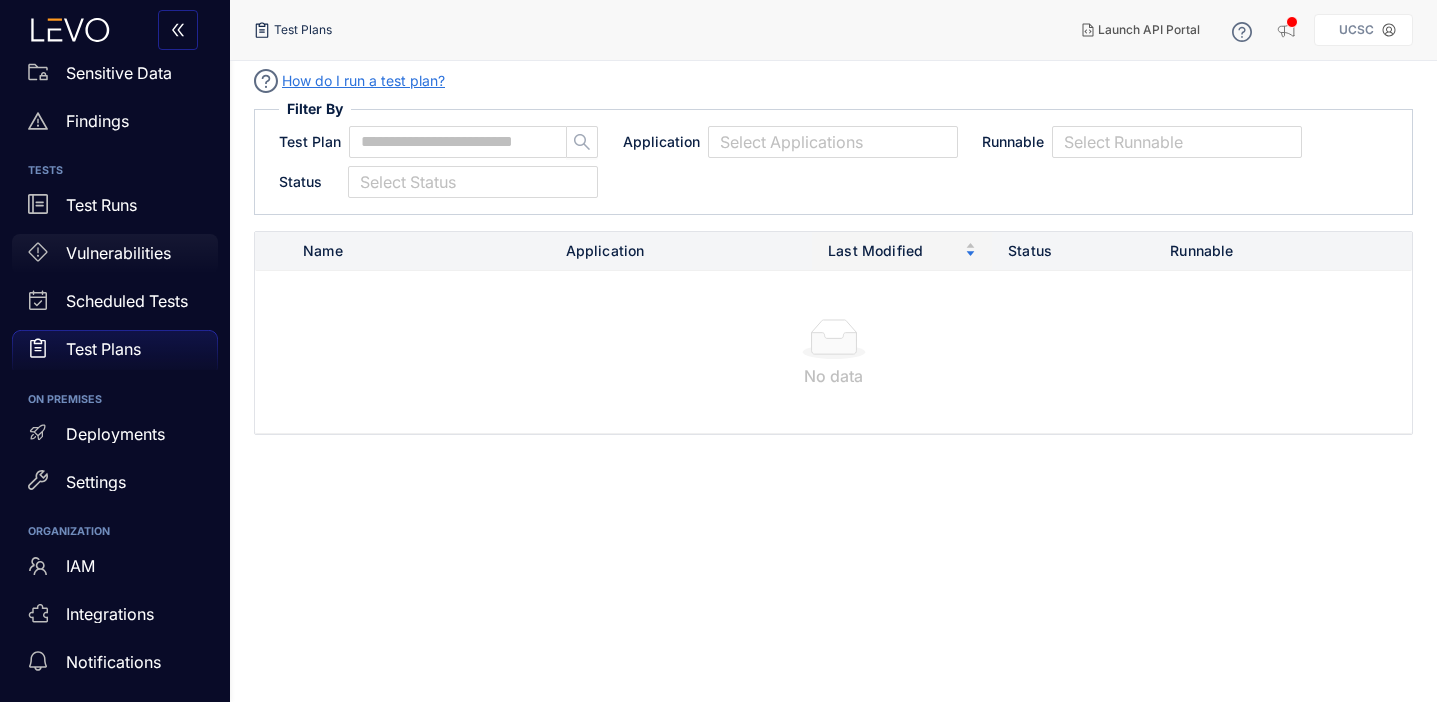 click on "Vulnerabilities" at bounding box center [115, 258] 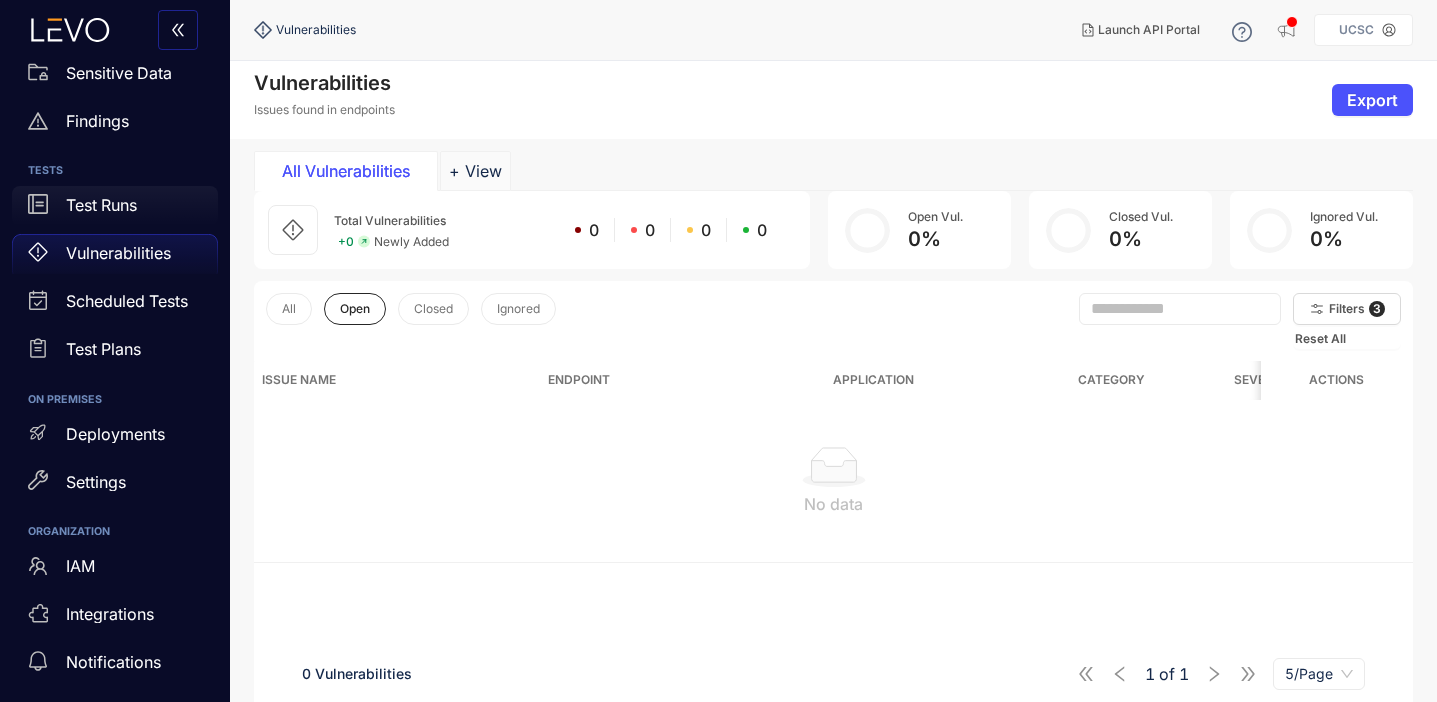 click on "Test Runs" at bounding box center [101, 205] 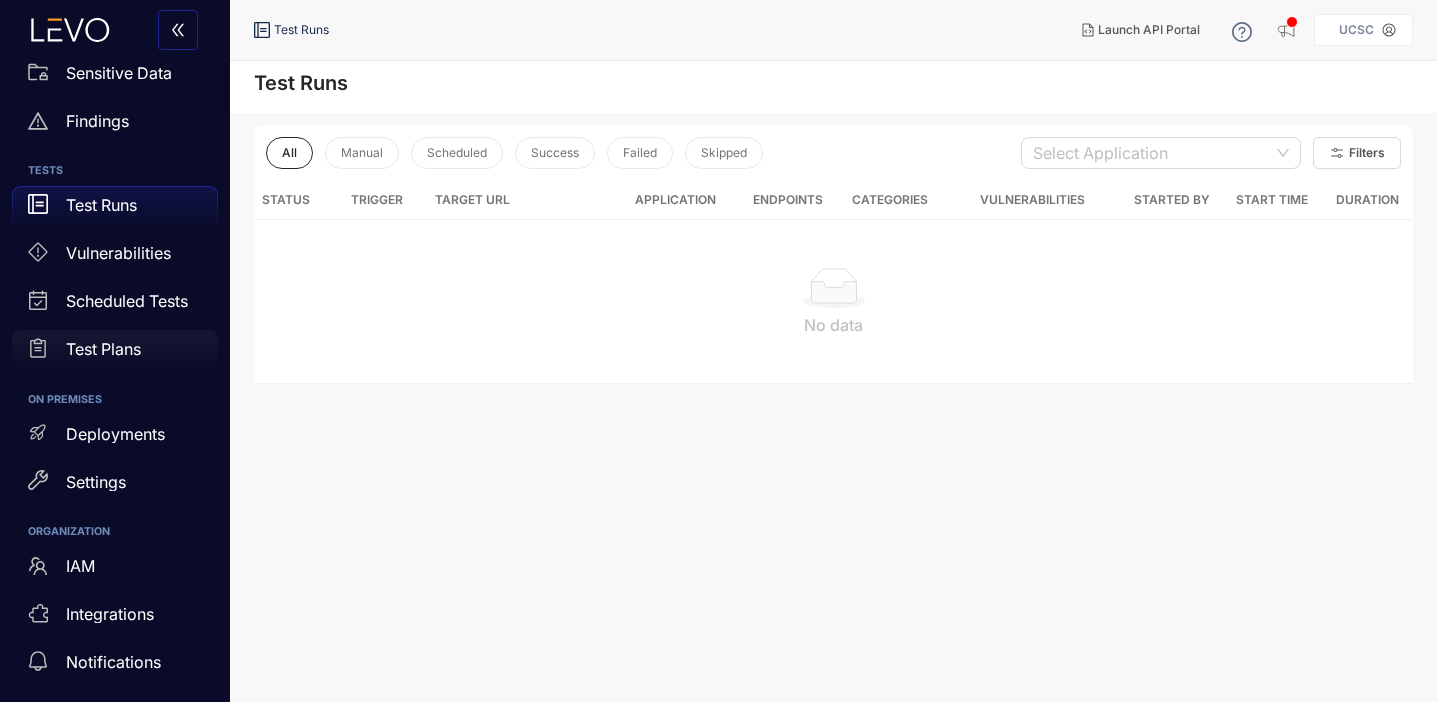 click on "Test Plans" at bounding box center [115, 350] 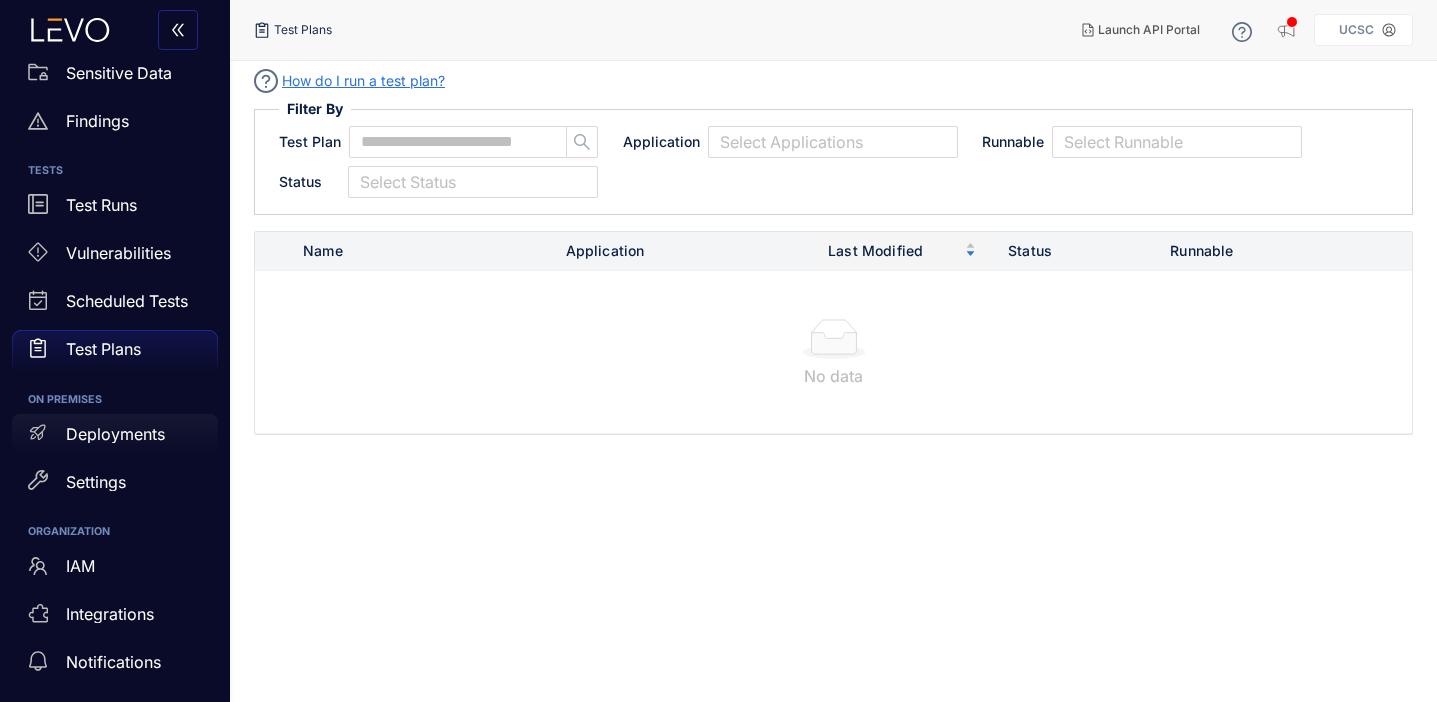 click on "Deployments" at bounding box center (115, 434) 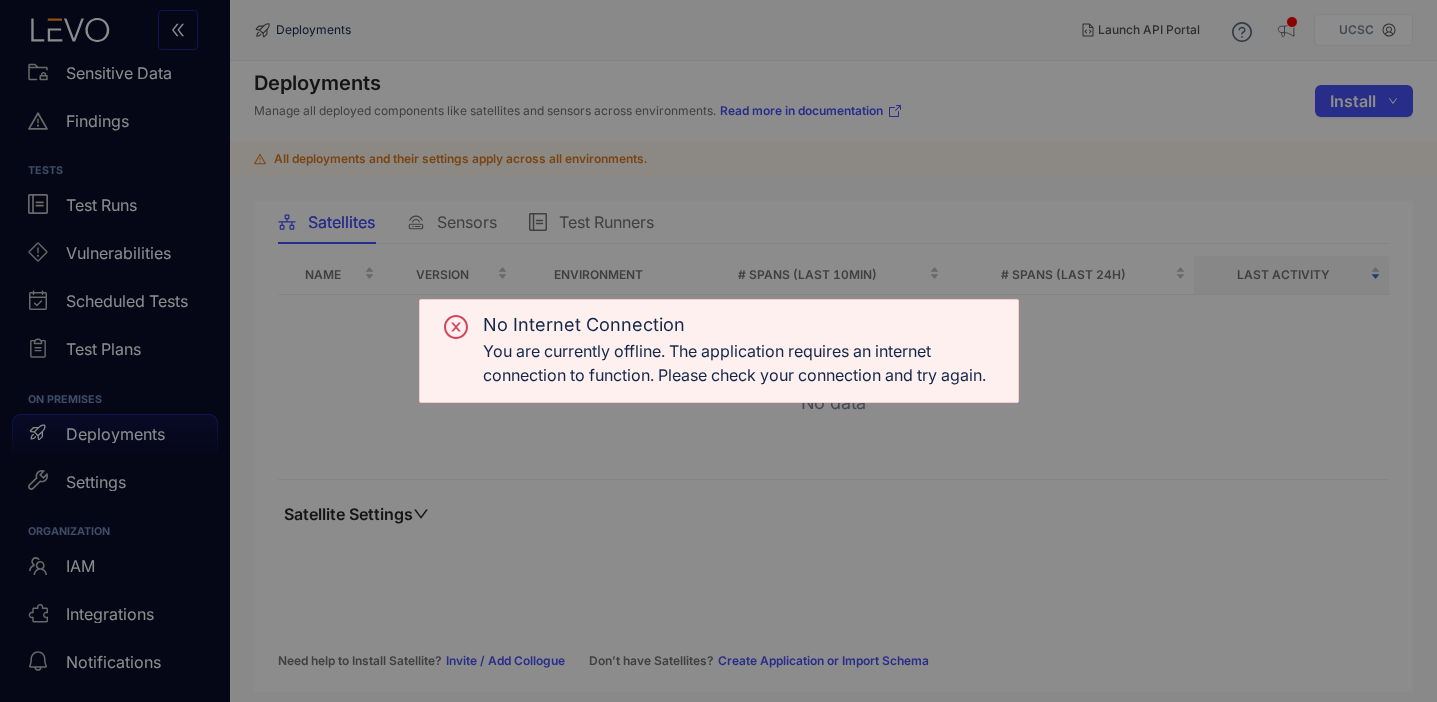 click on "No Internet Connection You are currently offline. The application requires an internet connection to function. Please check your connection and try again." at bounding box center [718, 351] 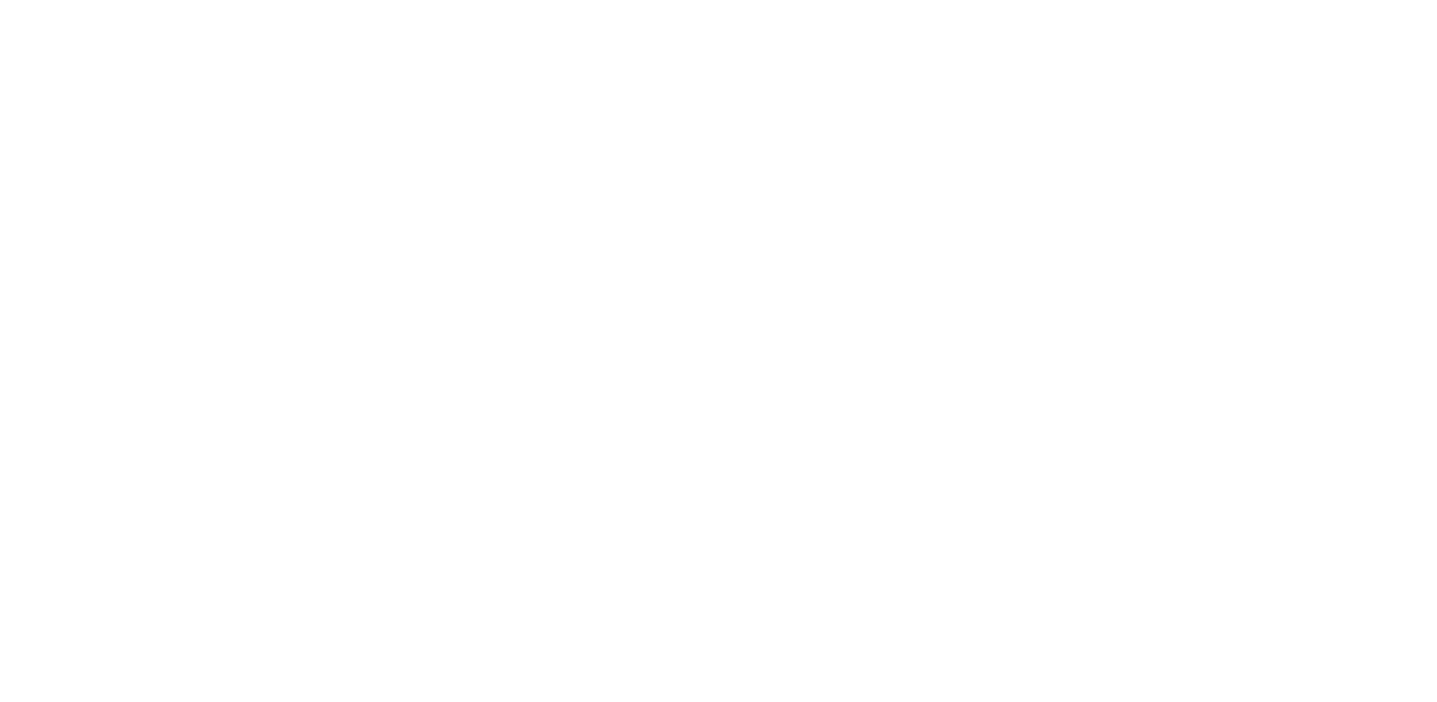 scroll, scrollTop: 0, scrollLeft: 0, axis: both 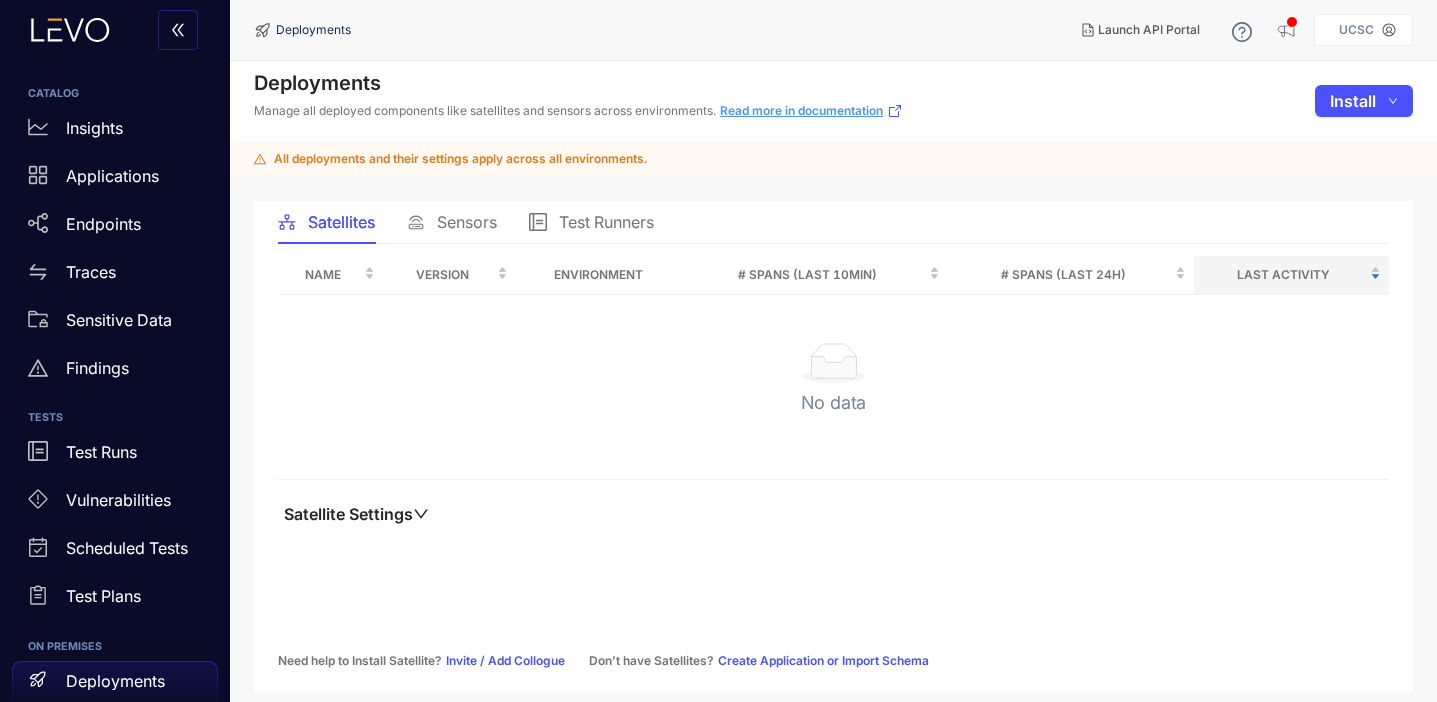 click on "Read more in documentation" at bounding box center (811, 111) 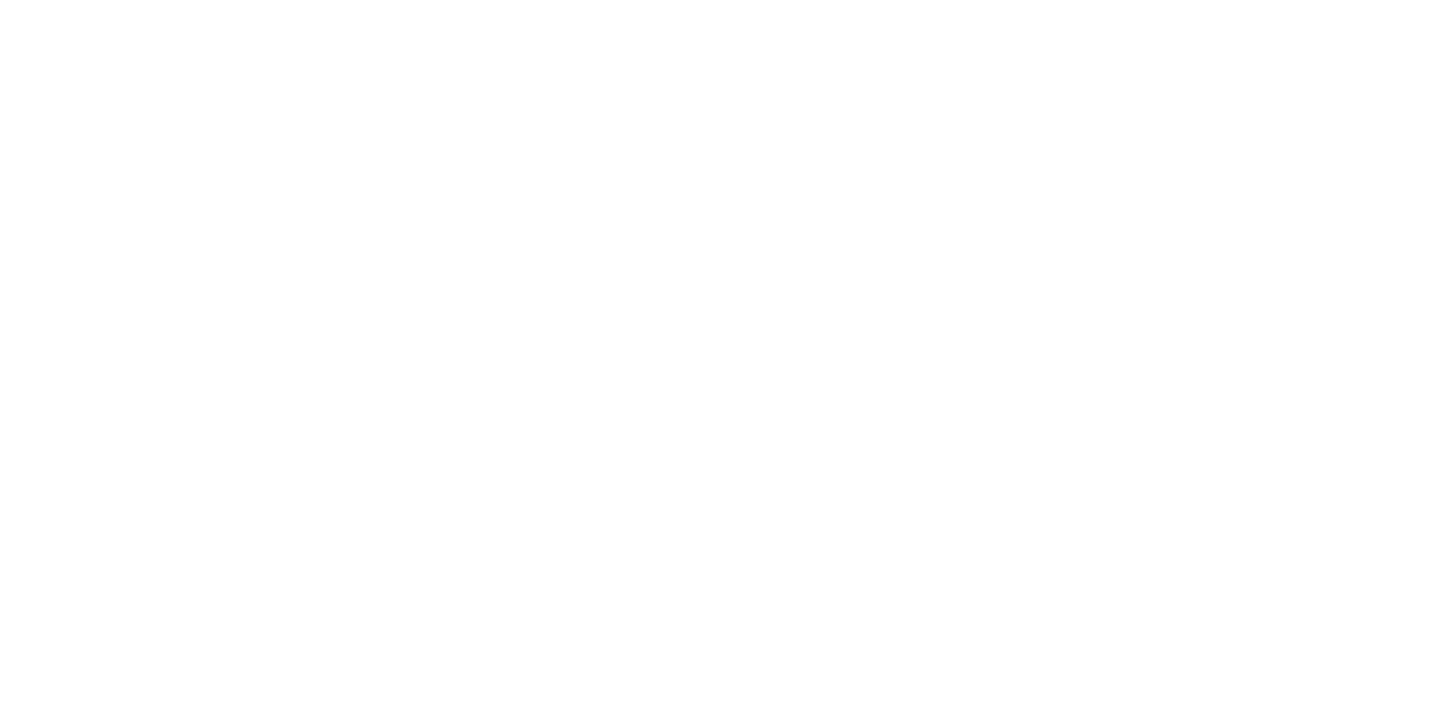 scroll, scrollTop: 0, scrollLeft: 0, axis: both 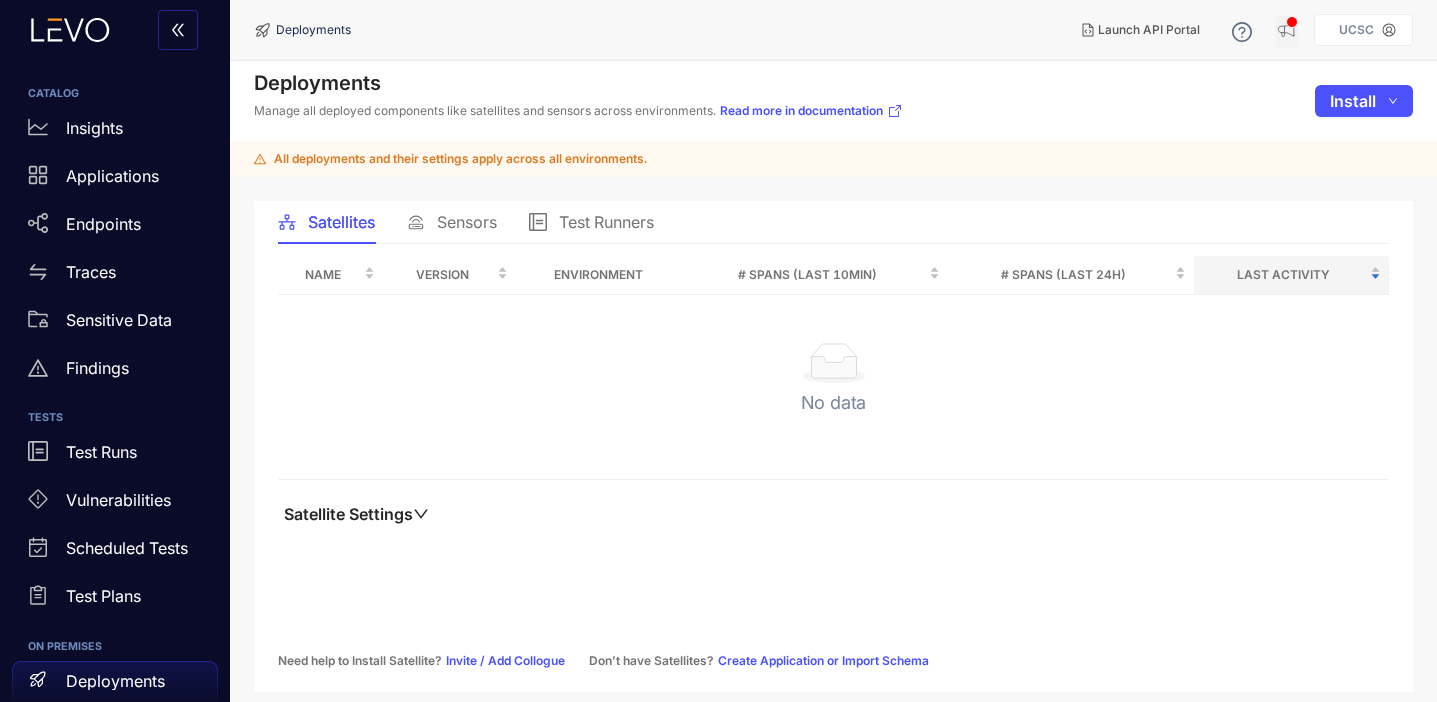 click 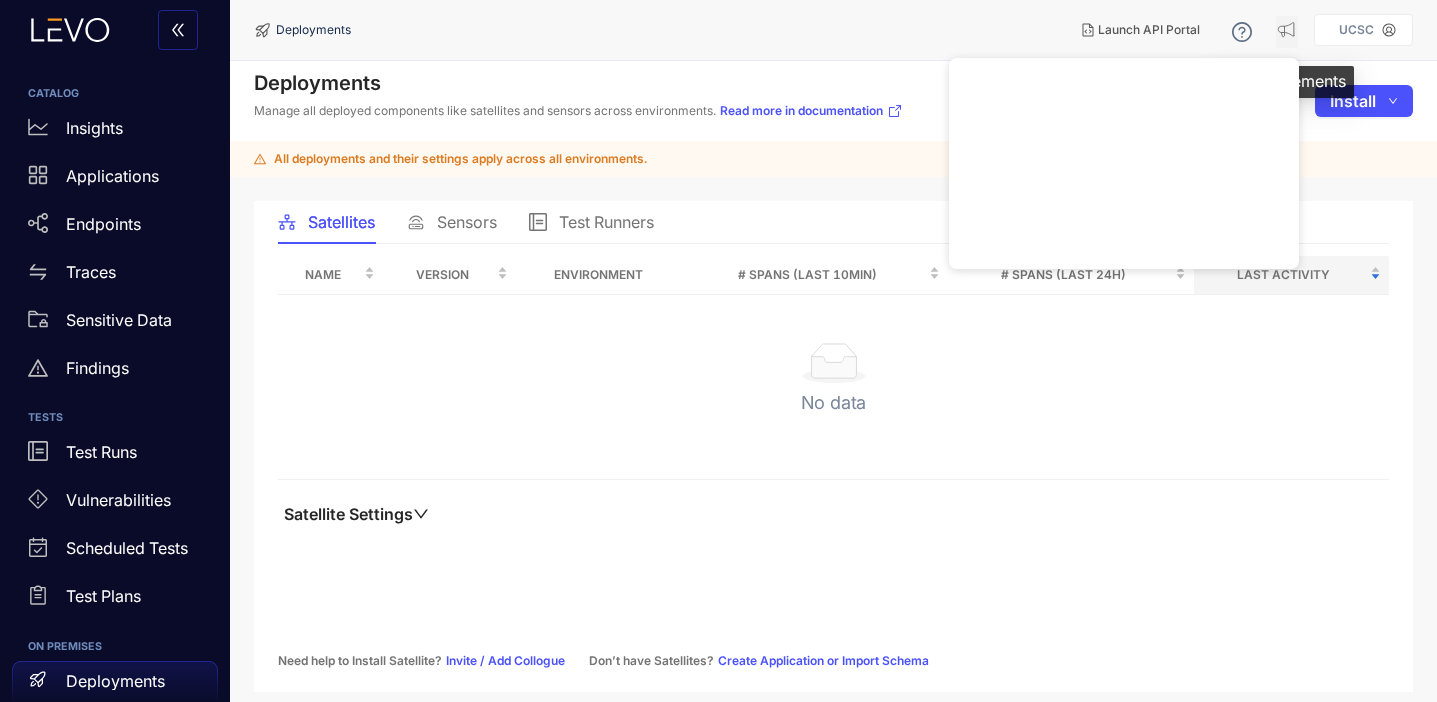 click 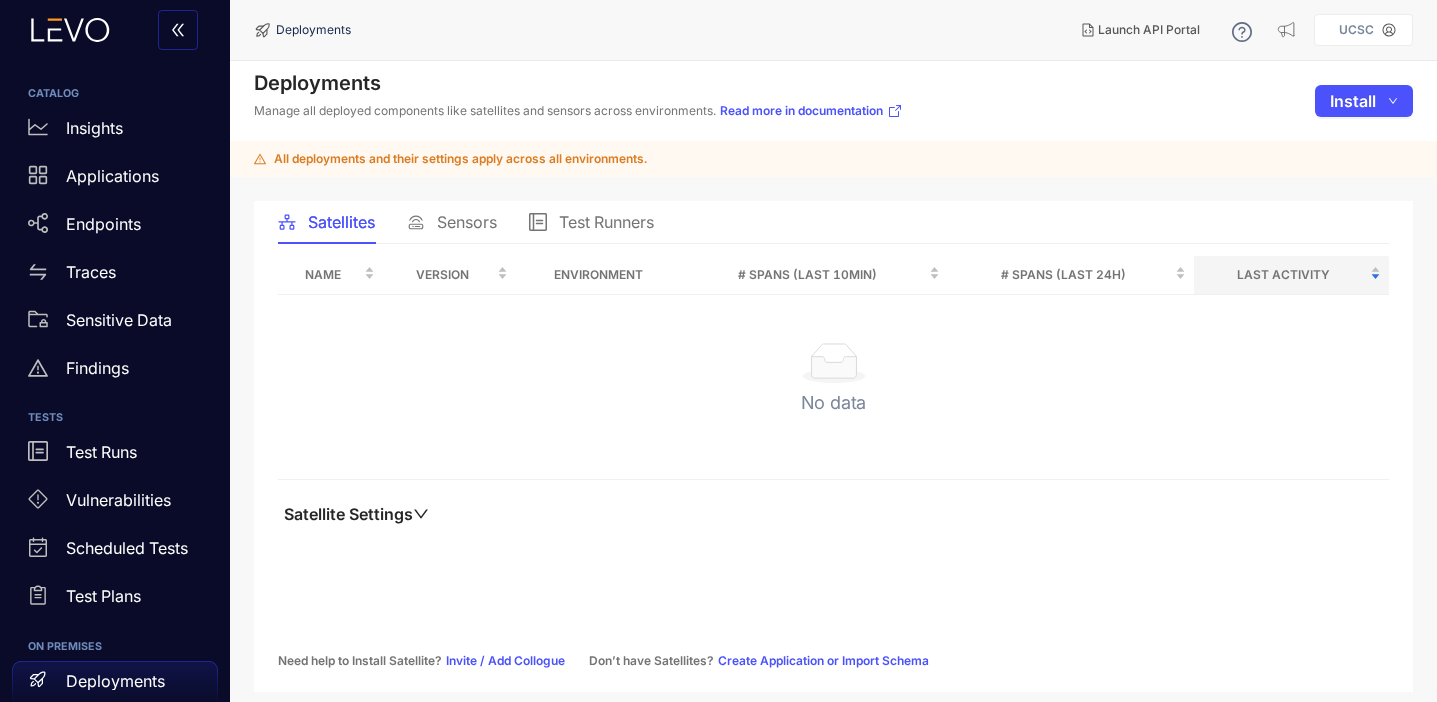 click on "No data" at bounding box center [833, 387] 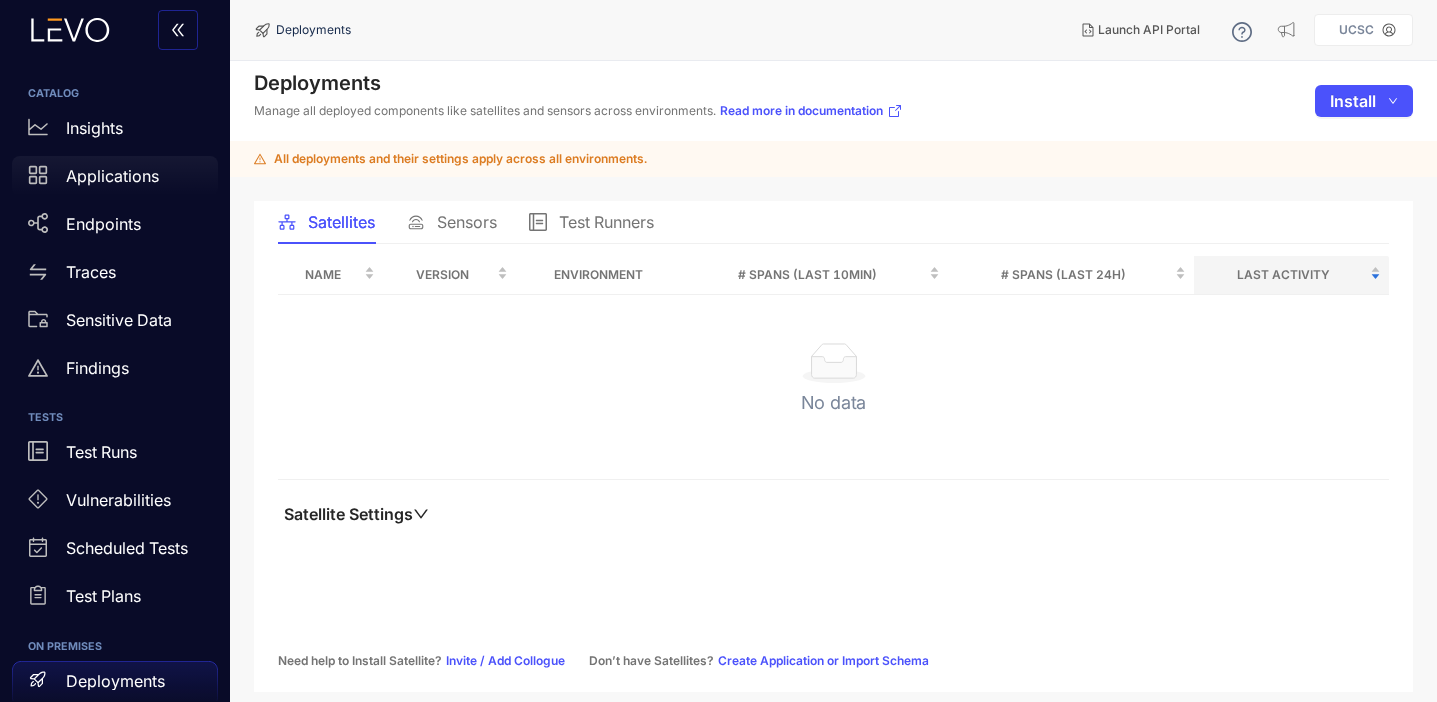 click on "Applications" at bounding box center [115, 176] 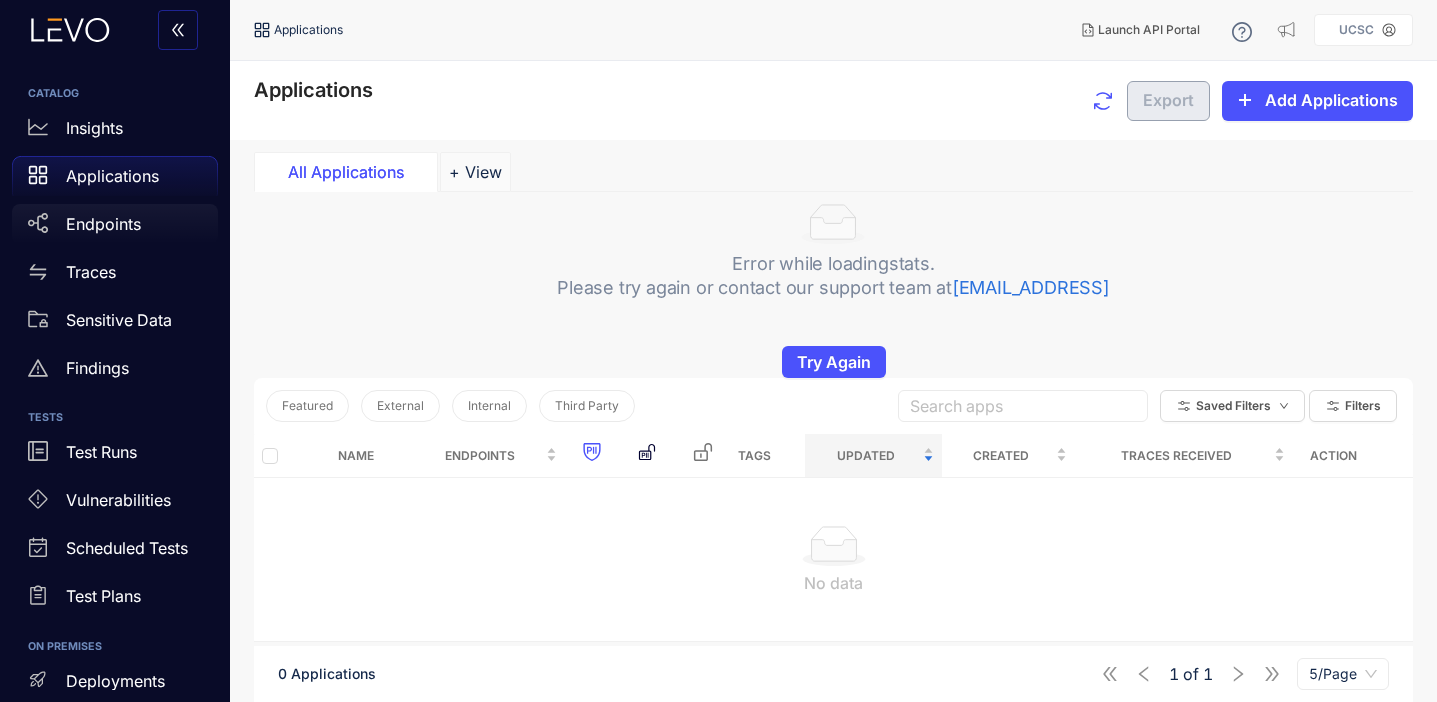 click on "Endpoints" at bounding box center (115, 224) 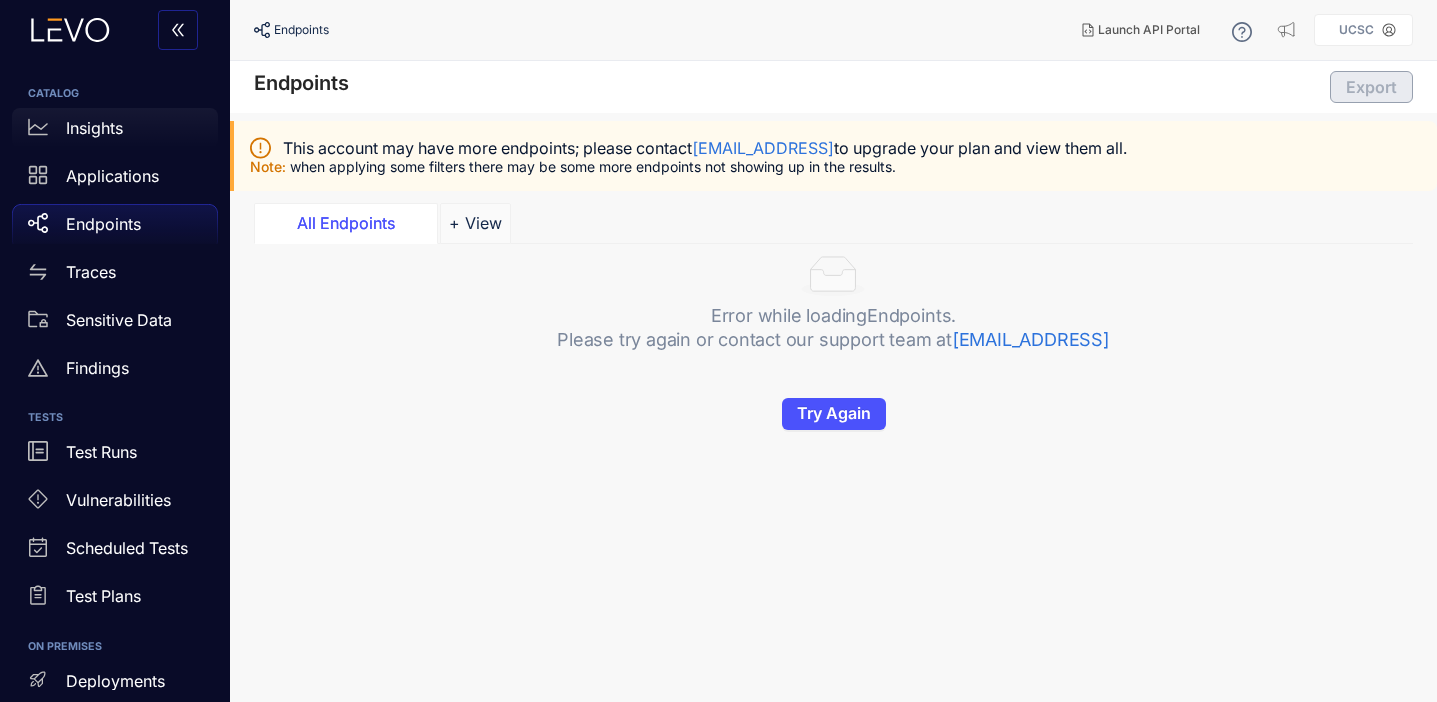 click on "Insights" at bounding box center (115, 128) 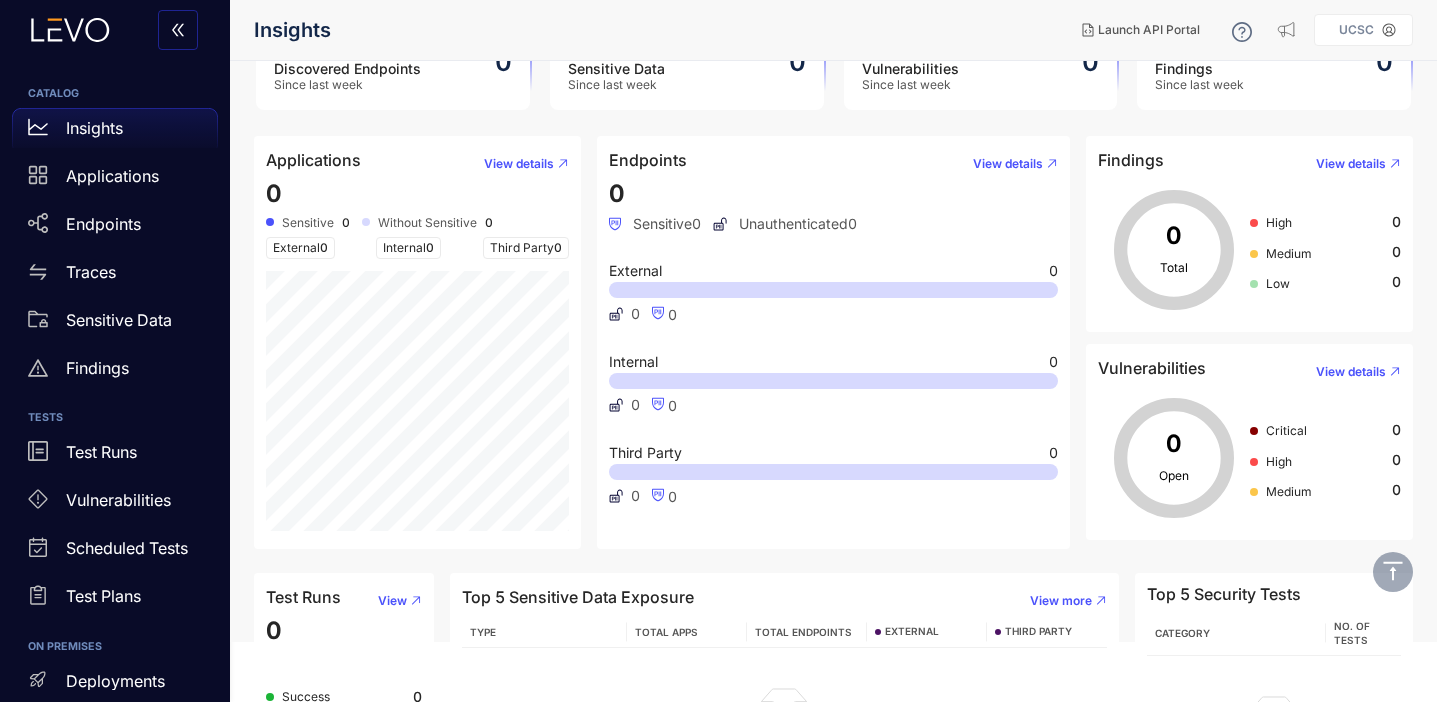 scroll, scrollTop: 173, scrollLeft: 0, axis: vertical 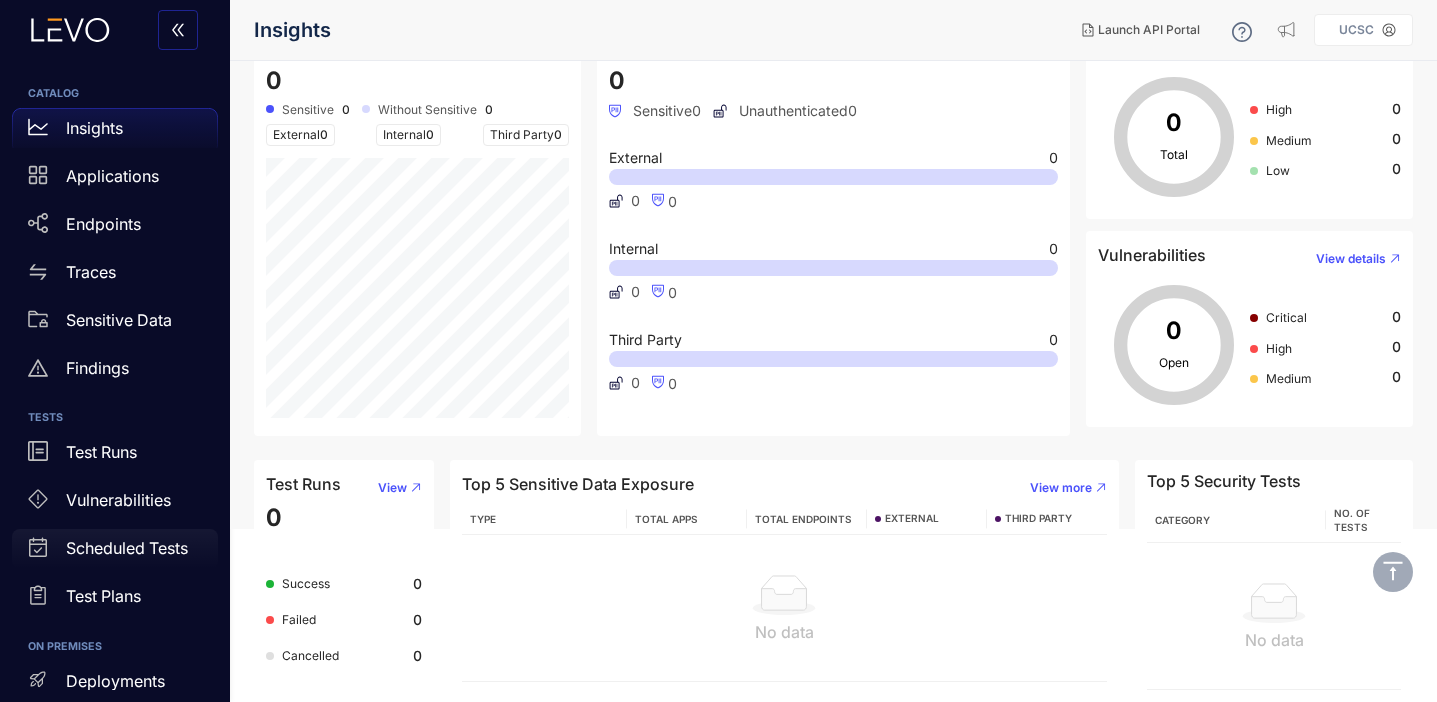 click on "Scheduled Tests" at bounding box center (115, 549) 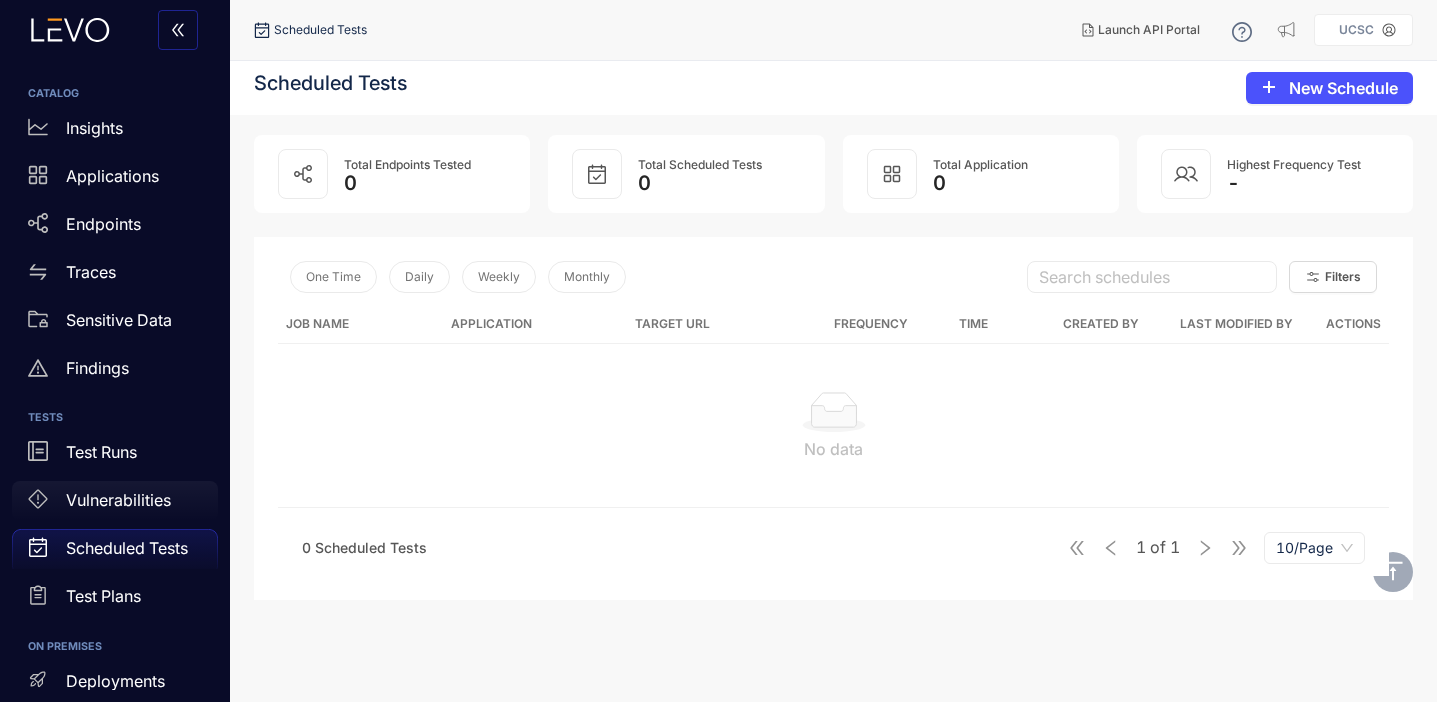 scroll, scrollTop: 0, scrollLeft: 0, axis: both 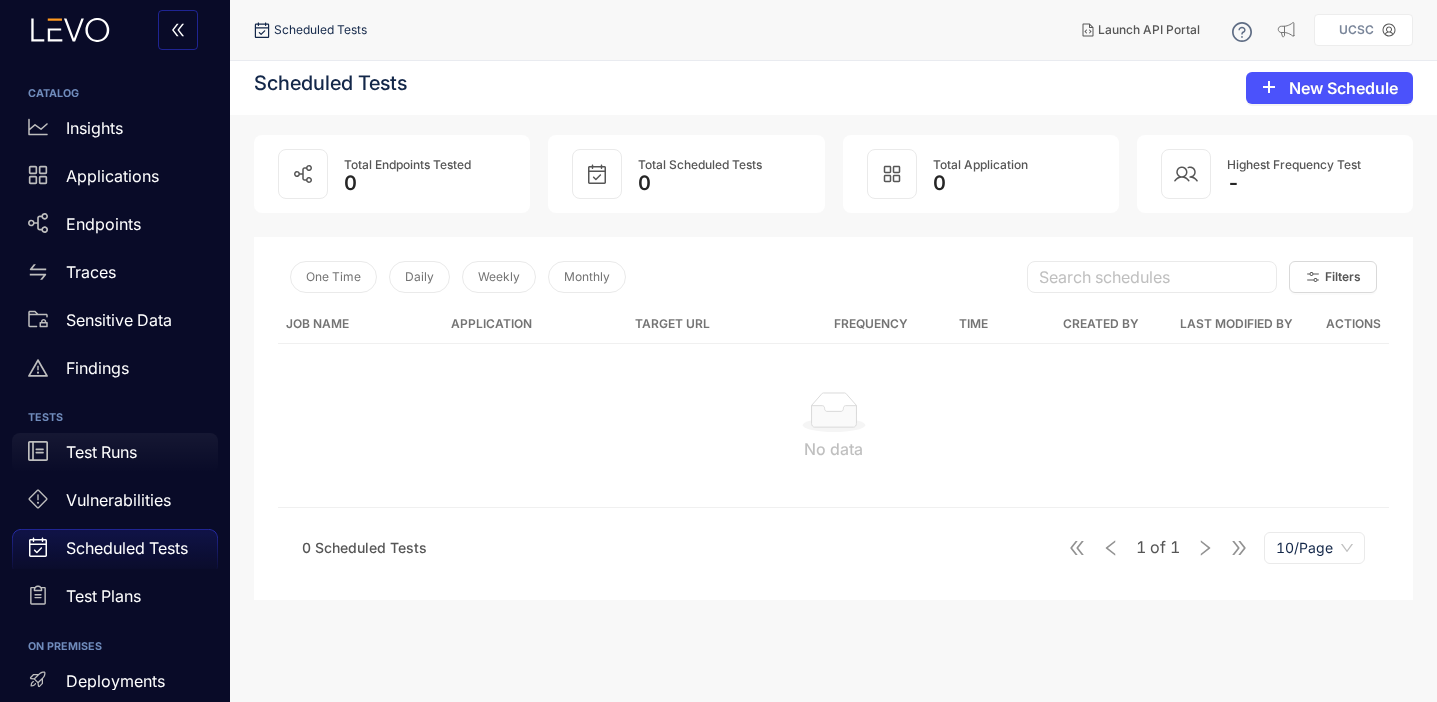 click on "Test Runs" at bounding box center [115, 453] 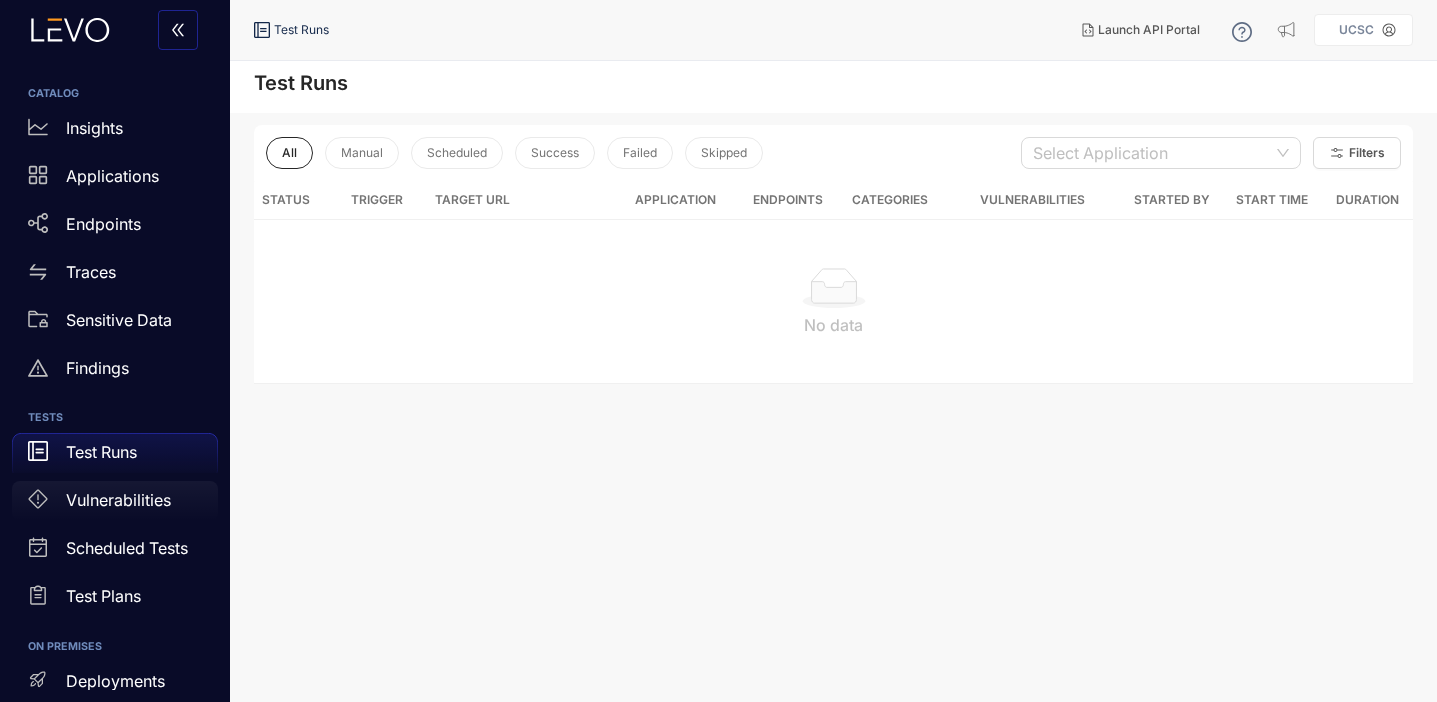 click on "Vulnerabilities" at bounding box center [115, 501] 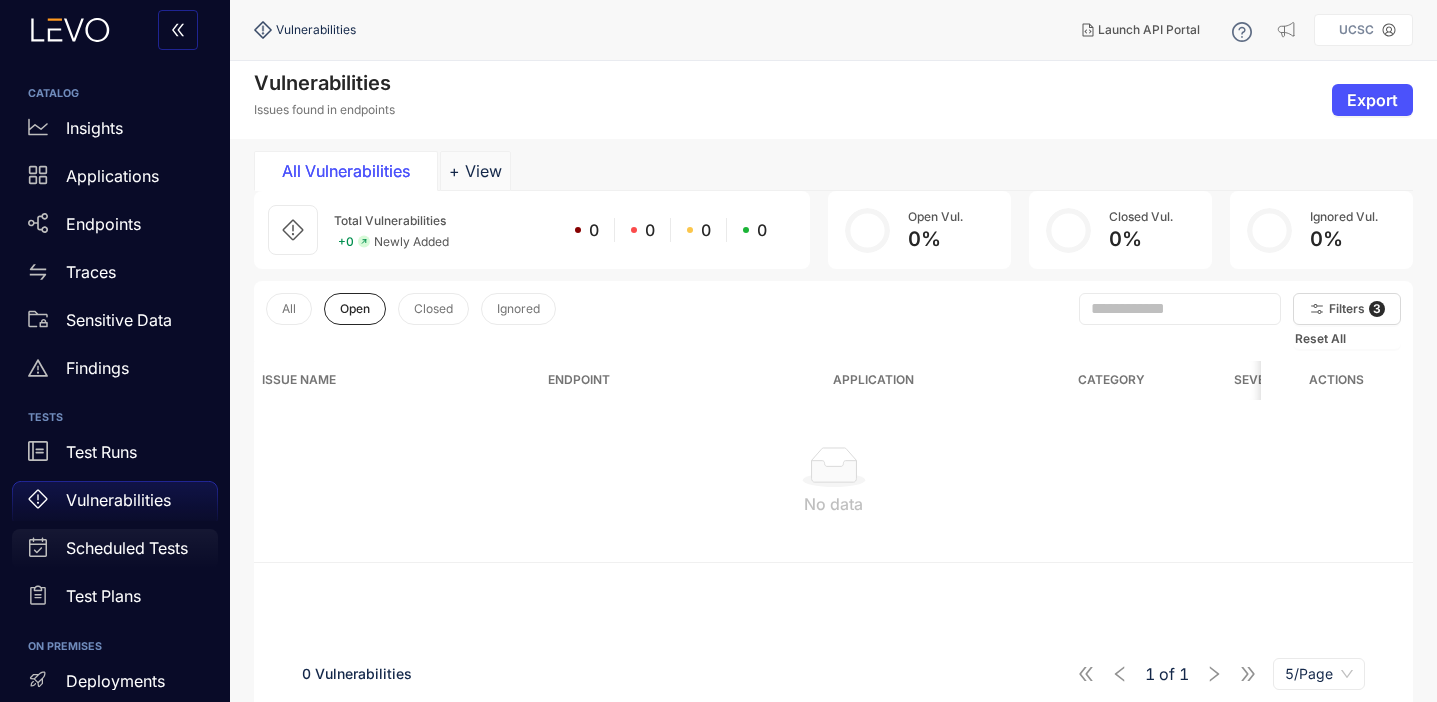 click on "Scheduled Tests" at bounding box center [127, 548] 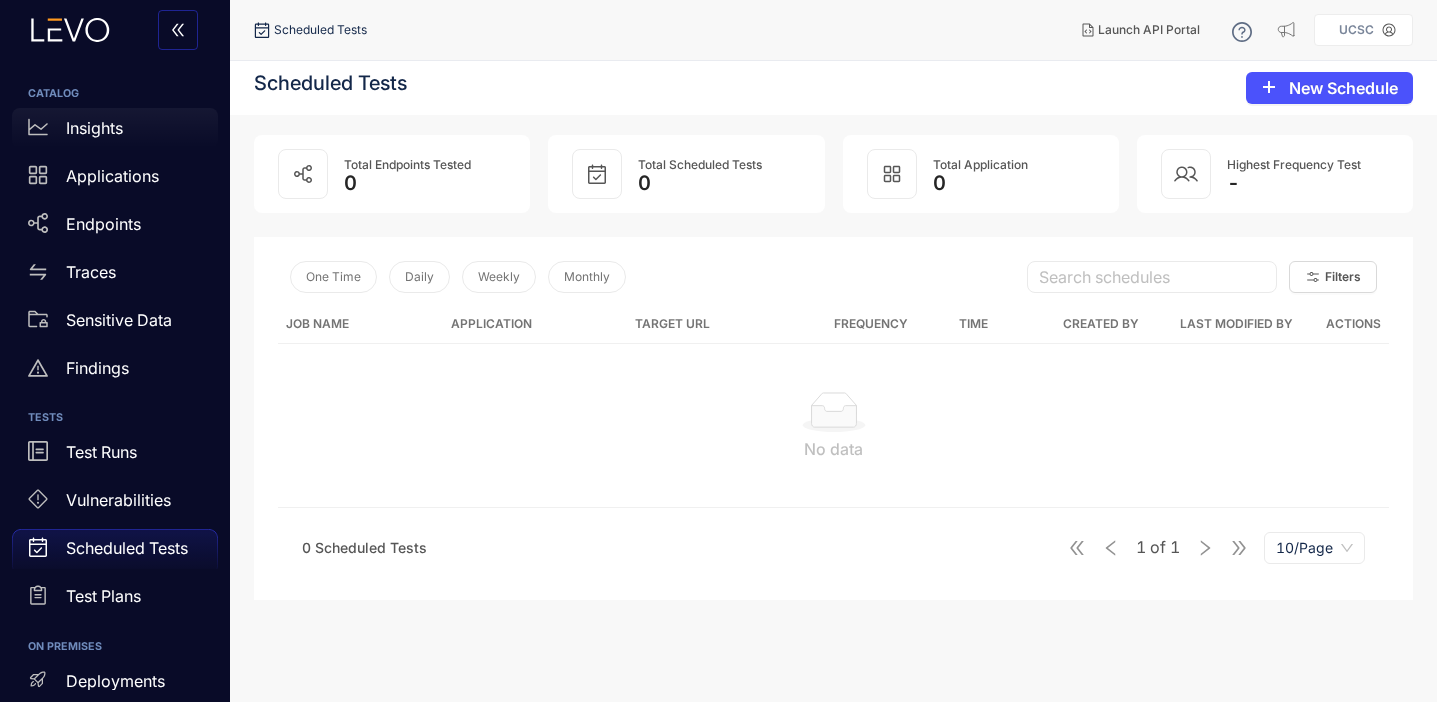 click on "Insights" at bounding box center [94, 128] 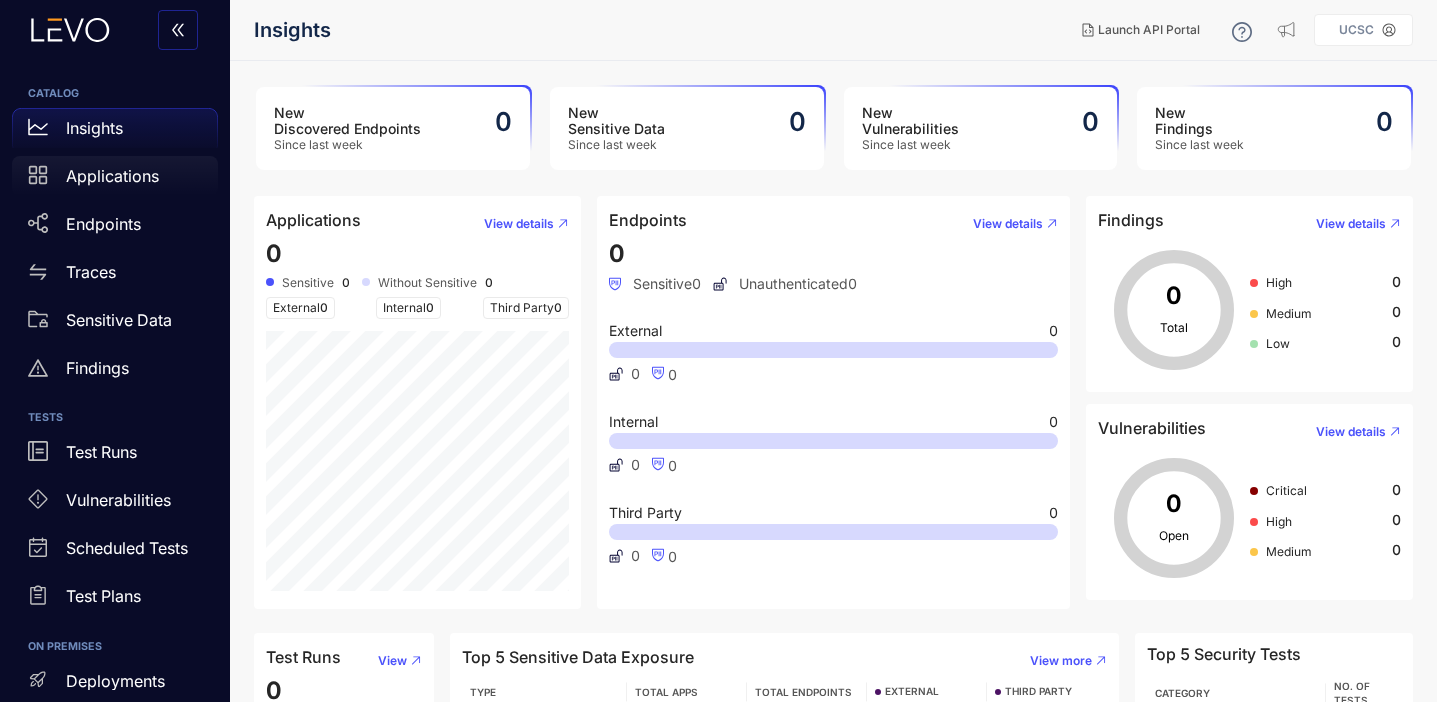 click on "Applications" at bounding box center [115, 176] 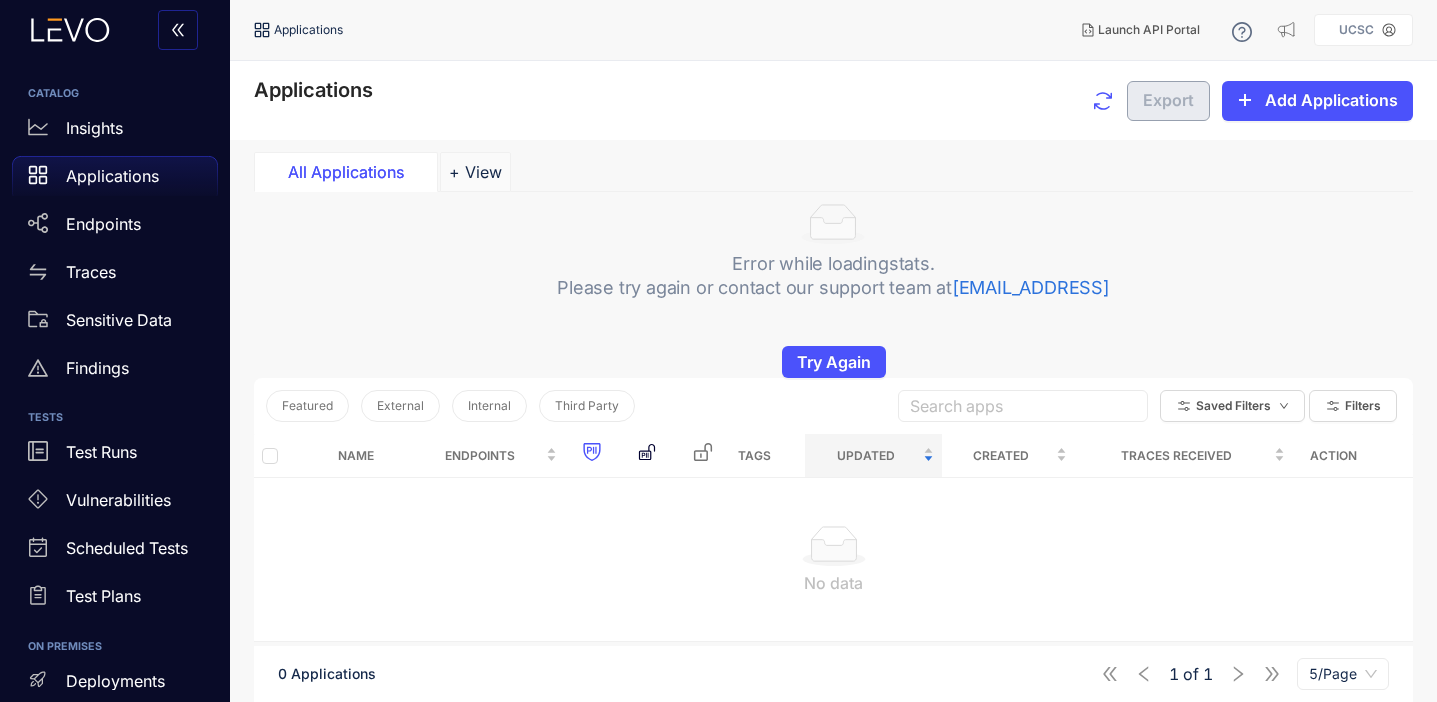click on "All Applications" at bounding box center [346, 172] 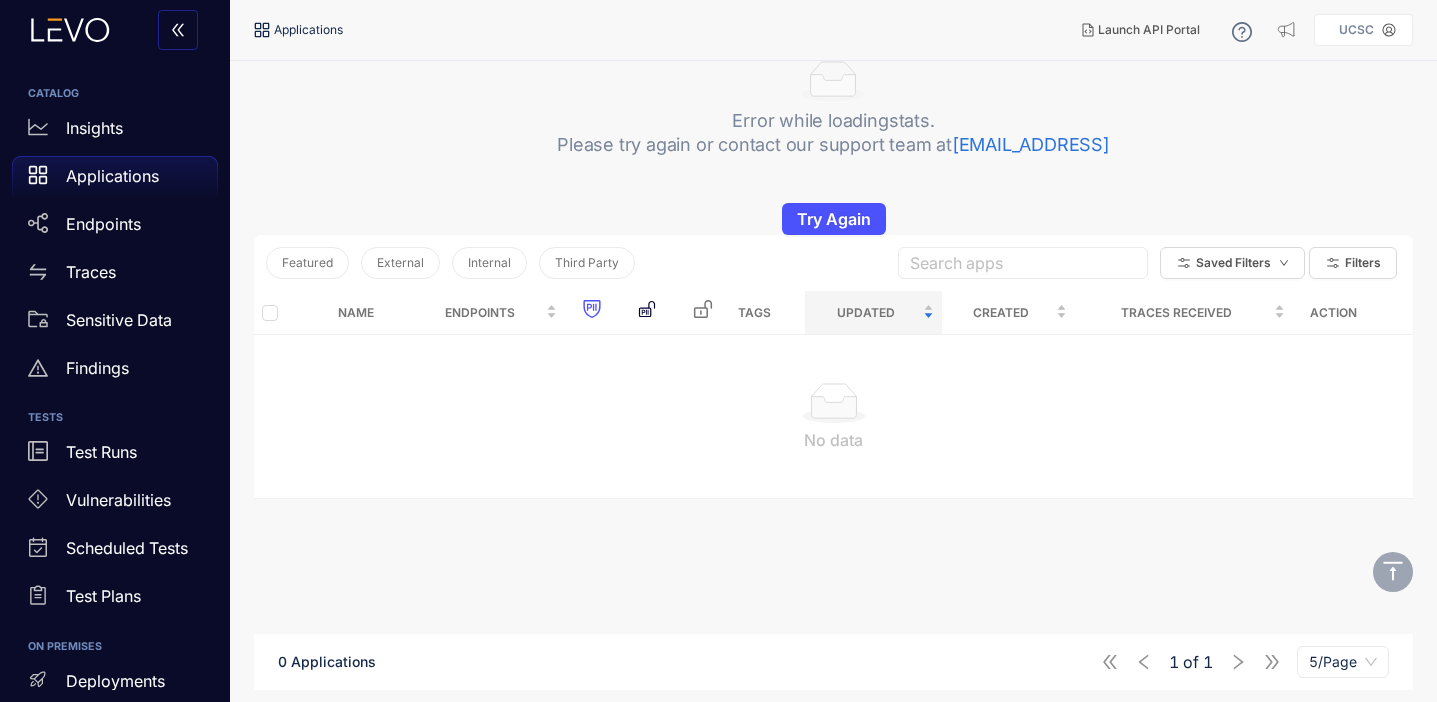 scroll, scrollTop: 0, scrollLeft: 0, axis: both 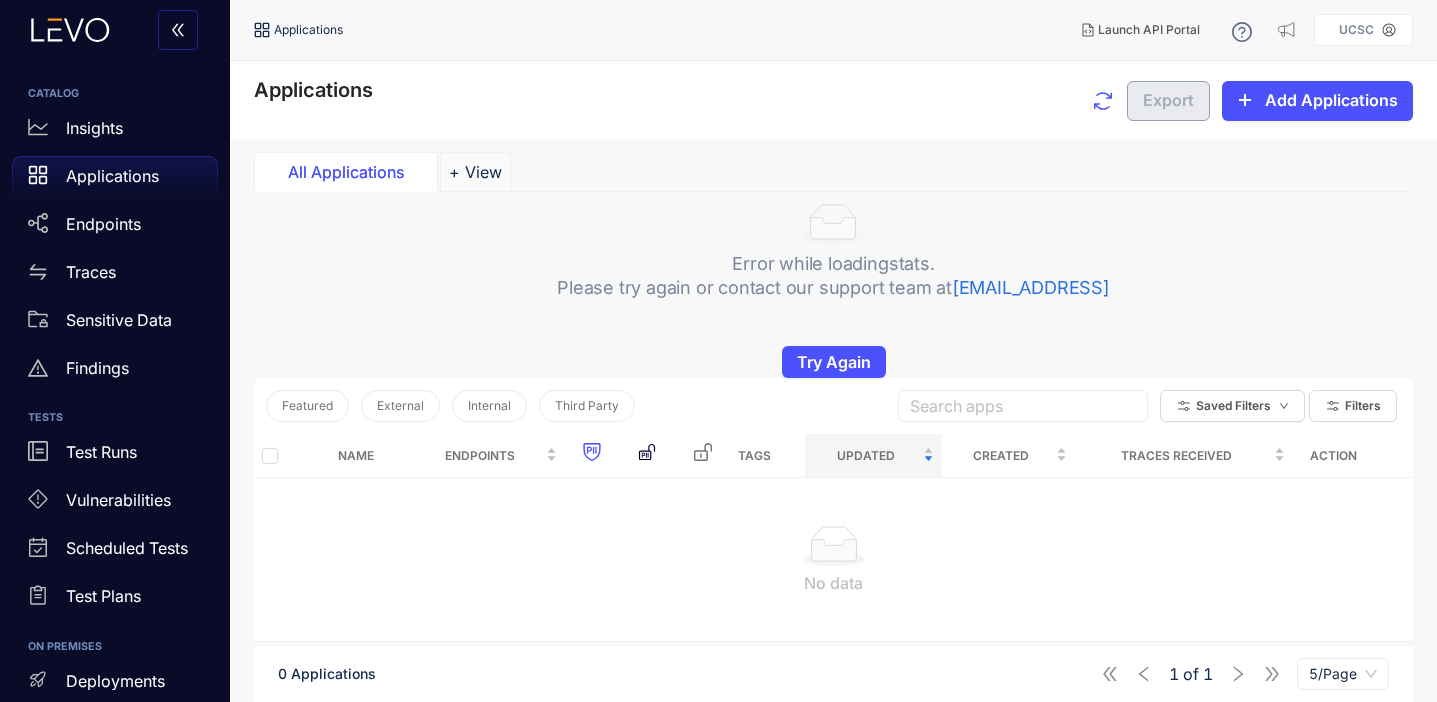 click on "Applications  Launch API Portal UCSC" at bounding box center [833, 30] 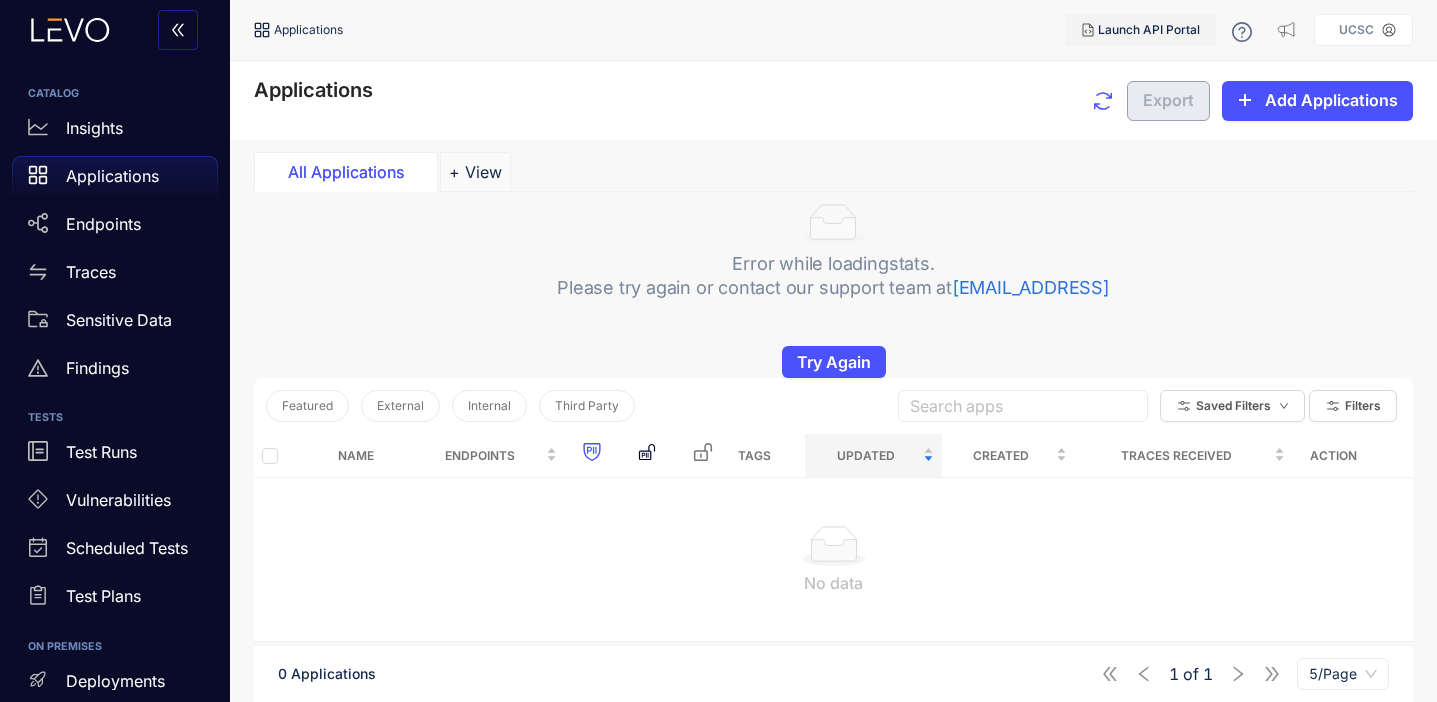 click on "Launch API Portal" at bounding box center [1141, 30] 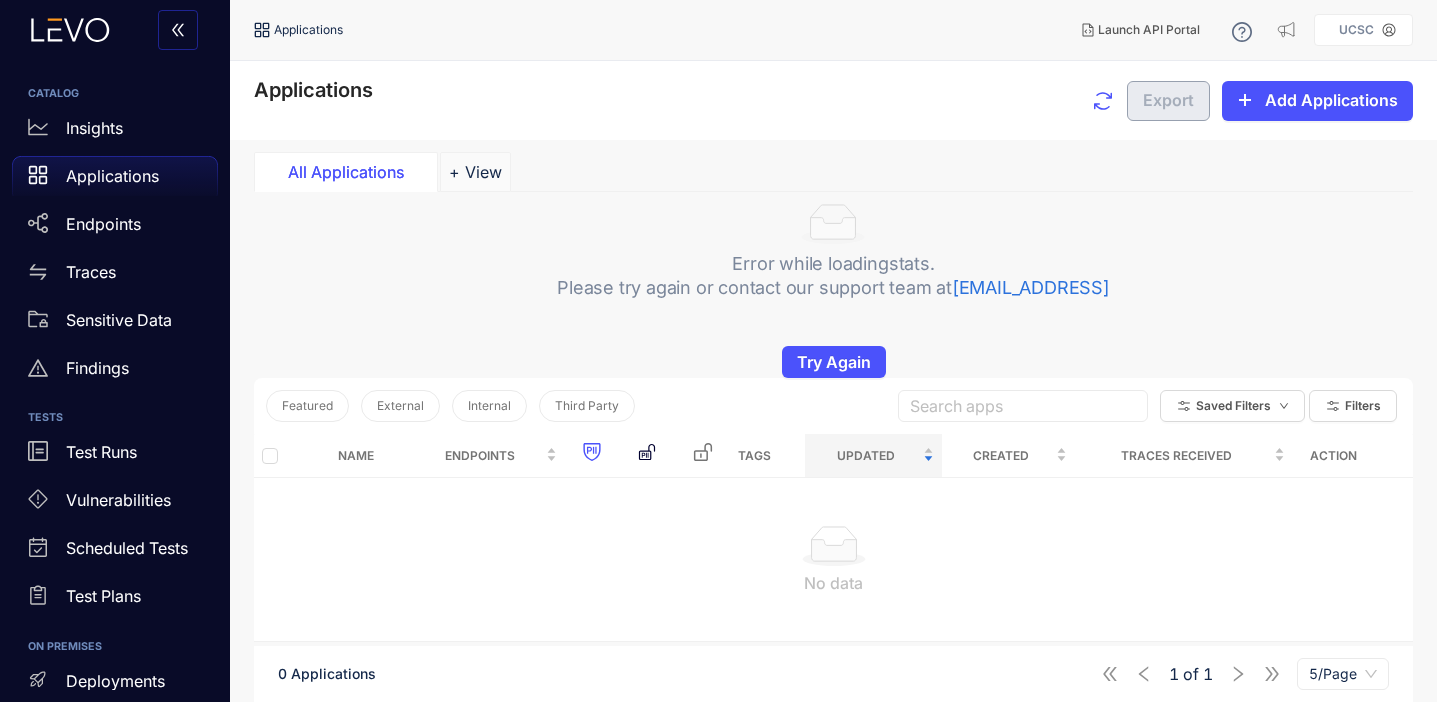 click on "UCSC" at bounding box center (1356, 30) 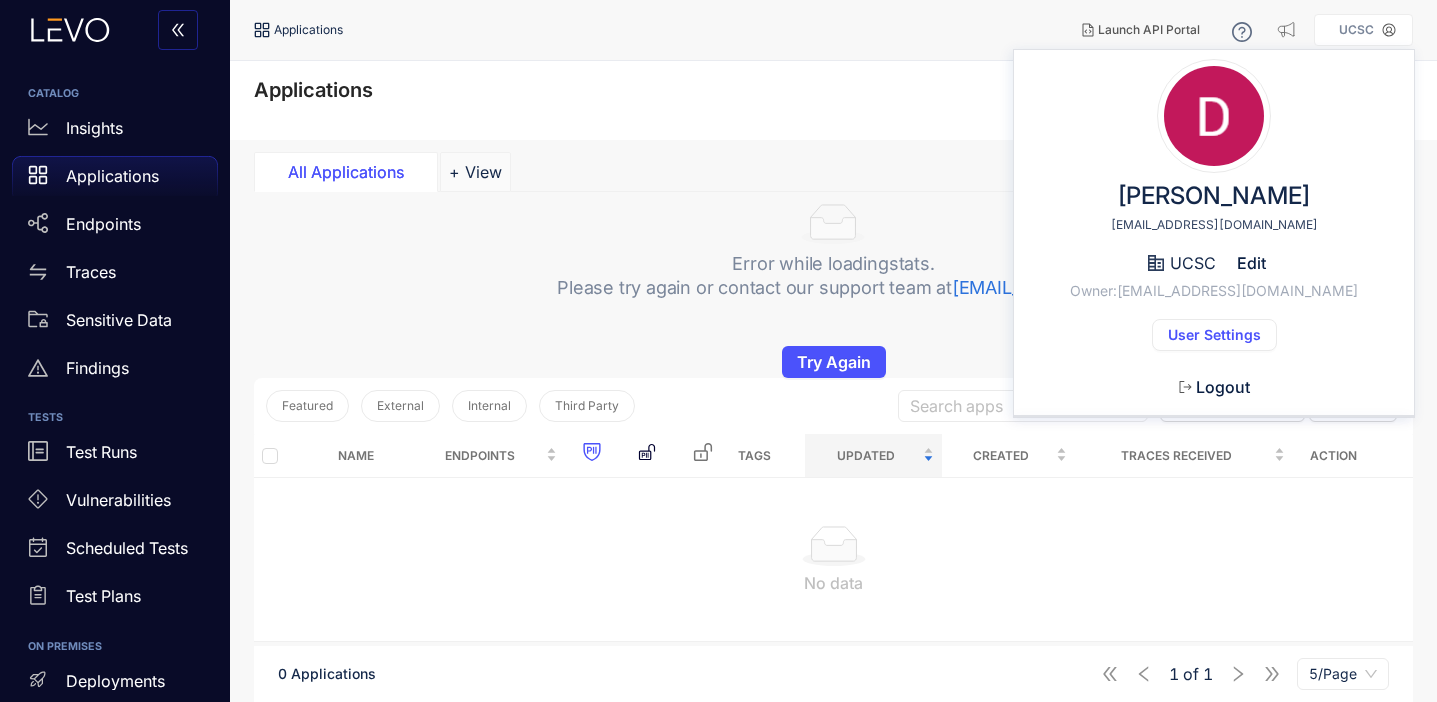 click on "UCSC" at bounding box center [1356, 30] 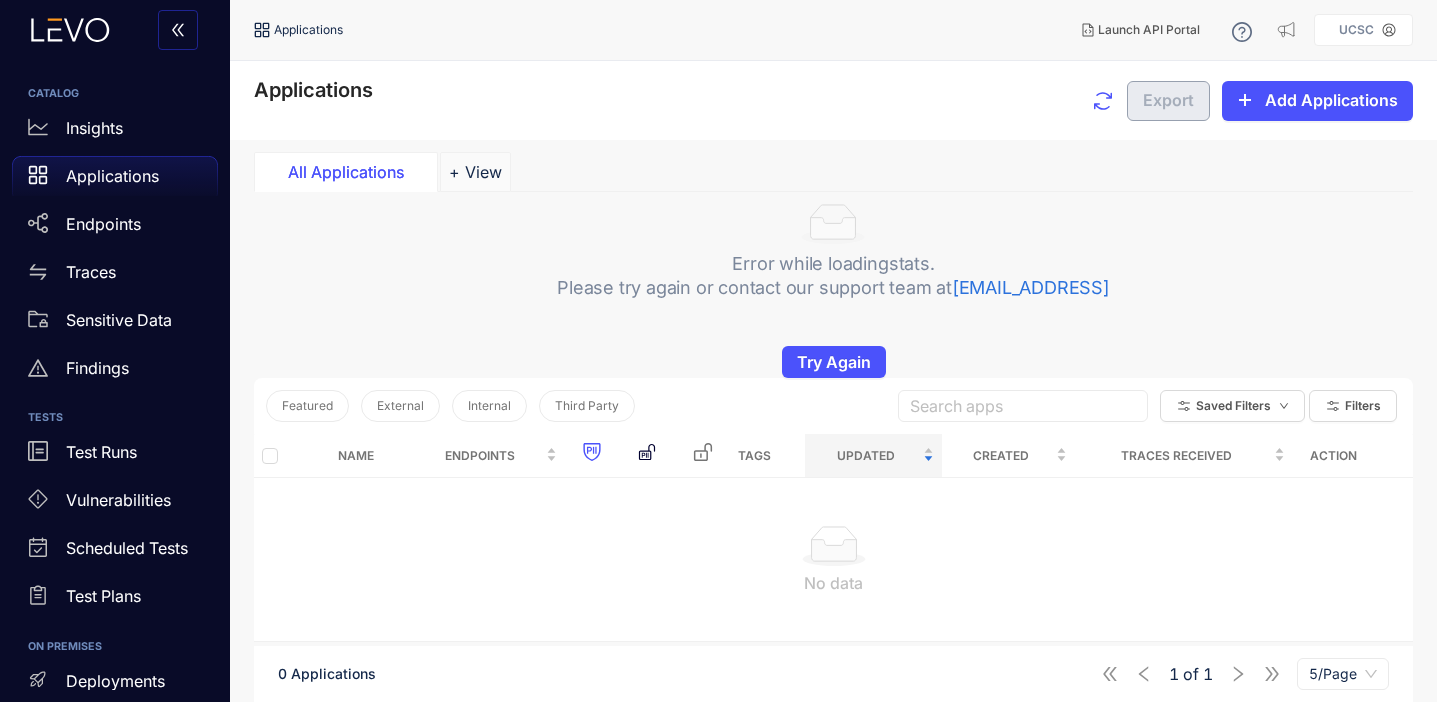 click on "Error while loading  stats .  Please try again or contact our support team at  support@levo.ai" at bounding box center (833, 285) 